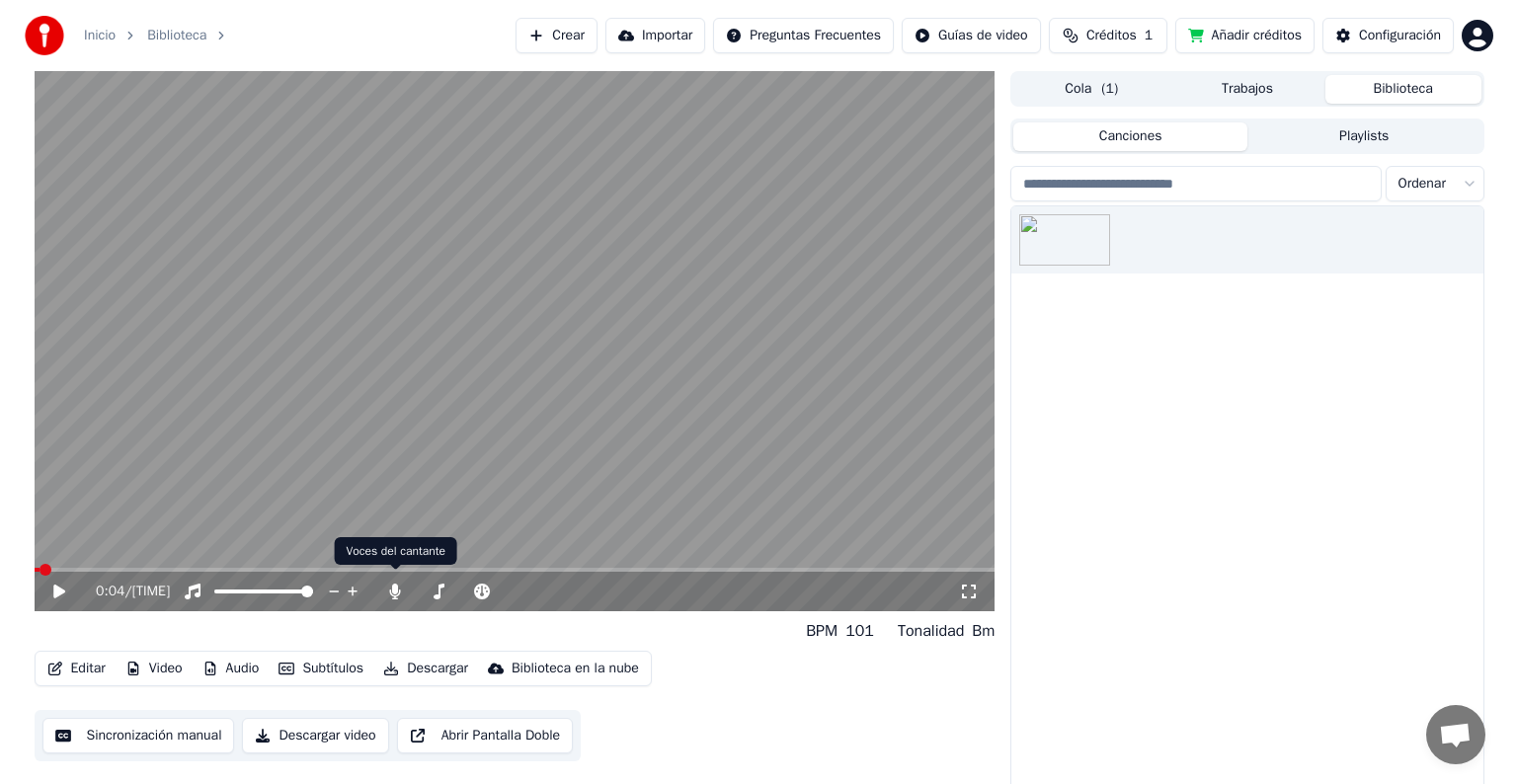 scroll, scrollTop: 9, scrollLeft: 0, axis: vertical 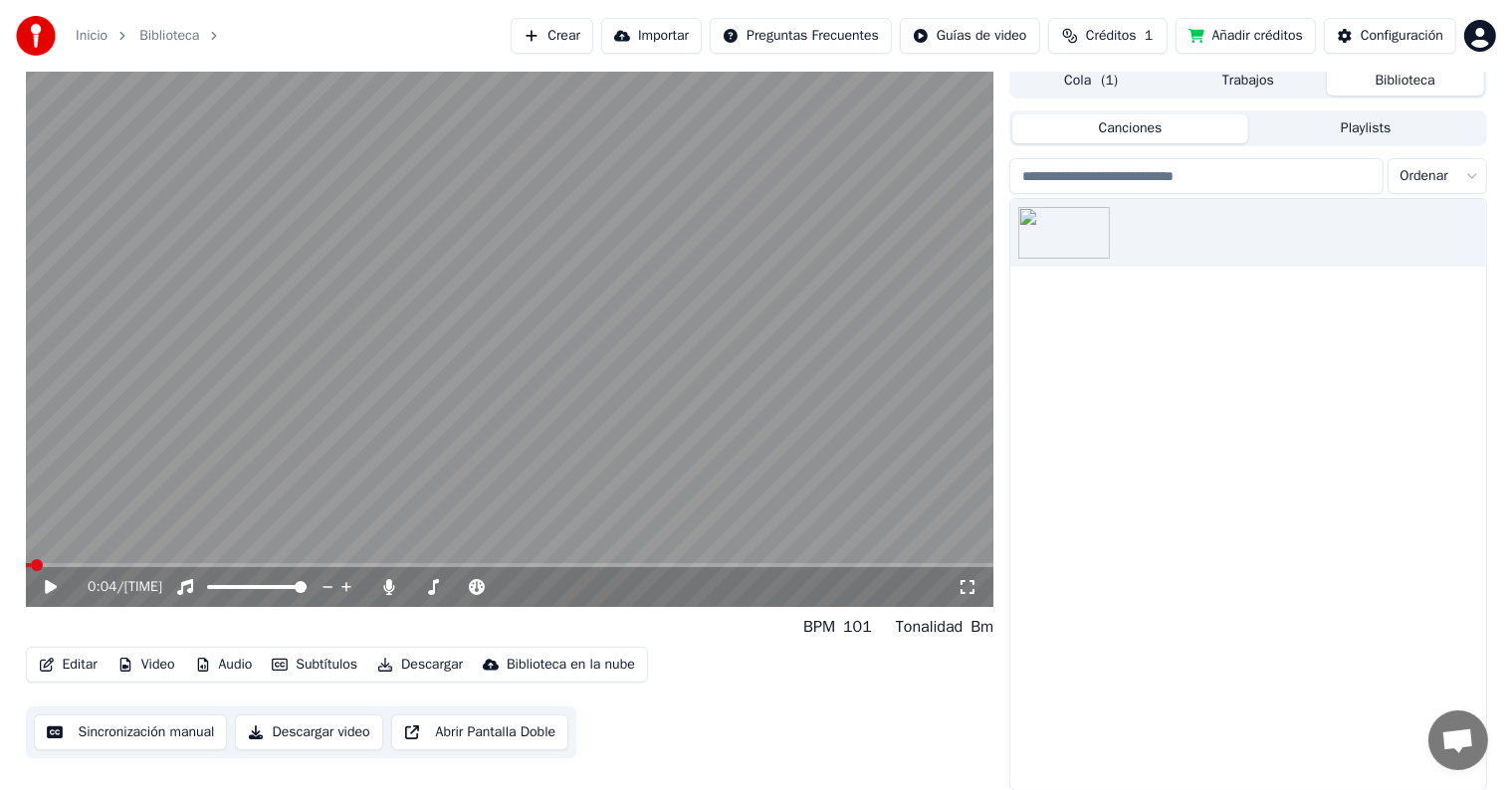 click on "Video" at bounding box center [146, 665] 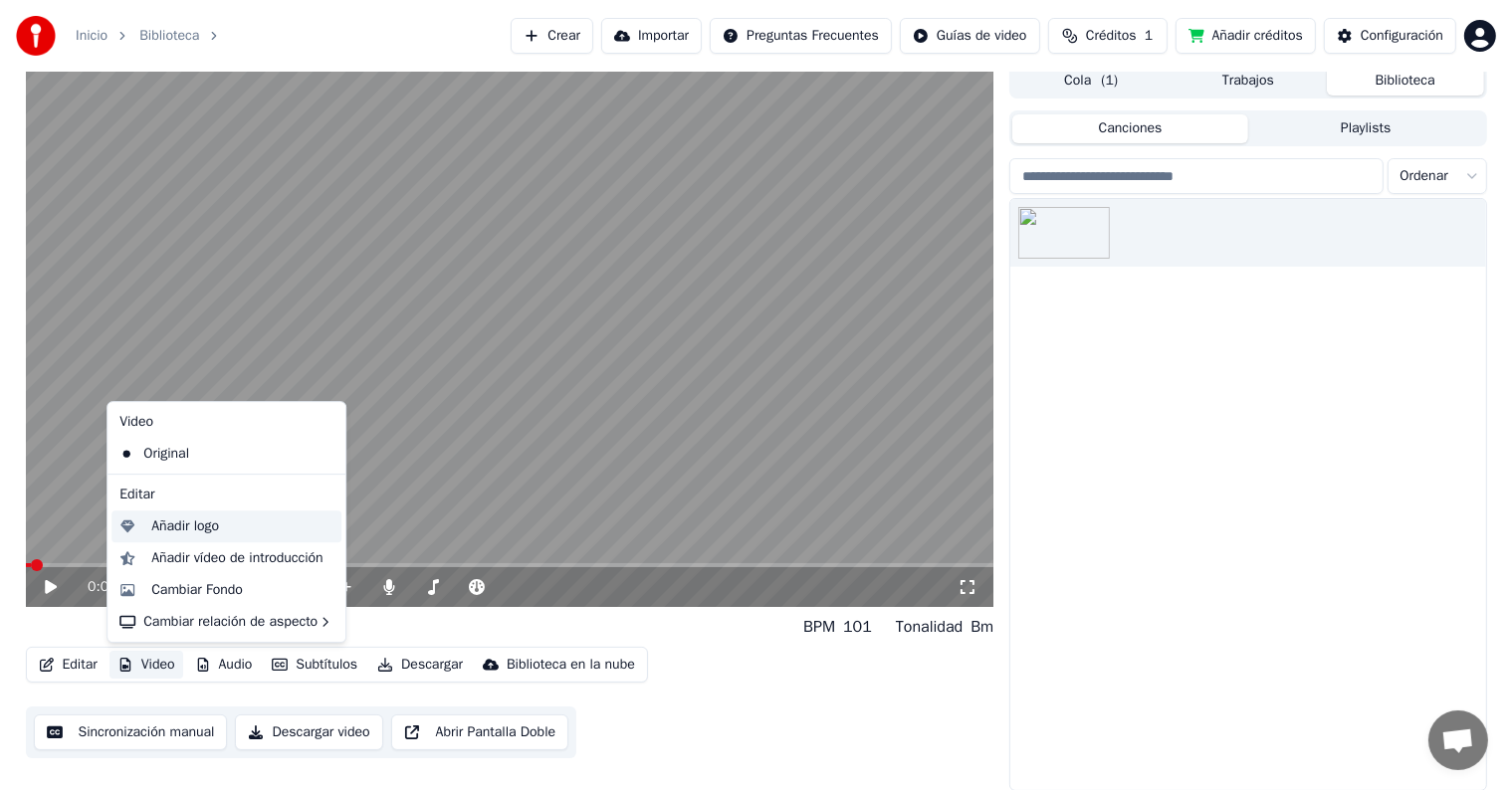 click on "Añadir logo" at bounding box center (185, 526) 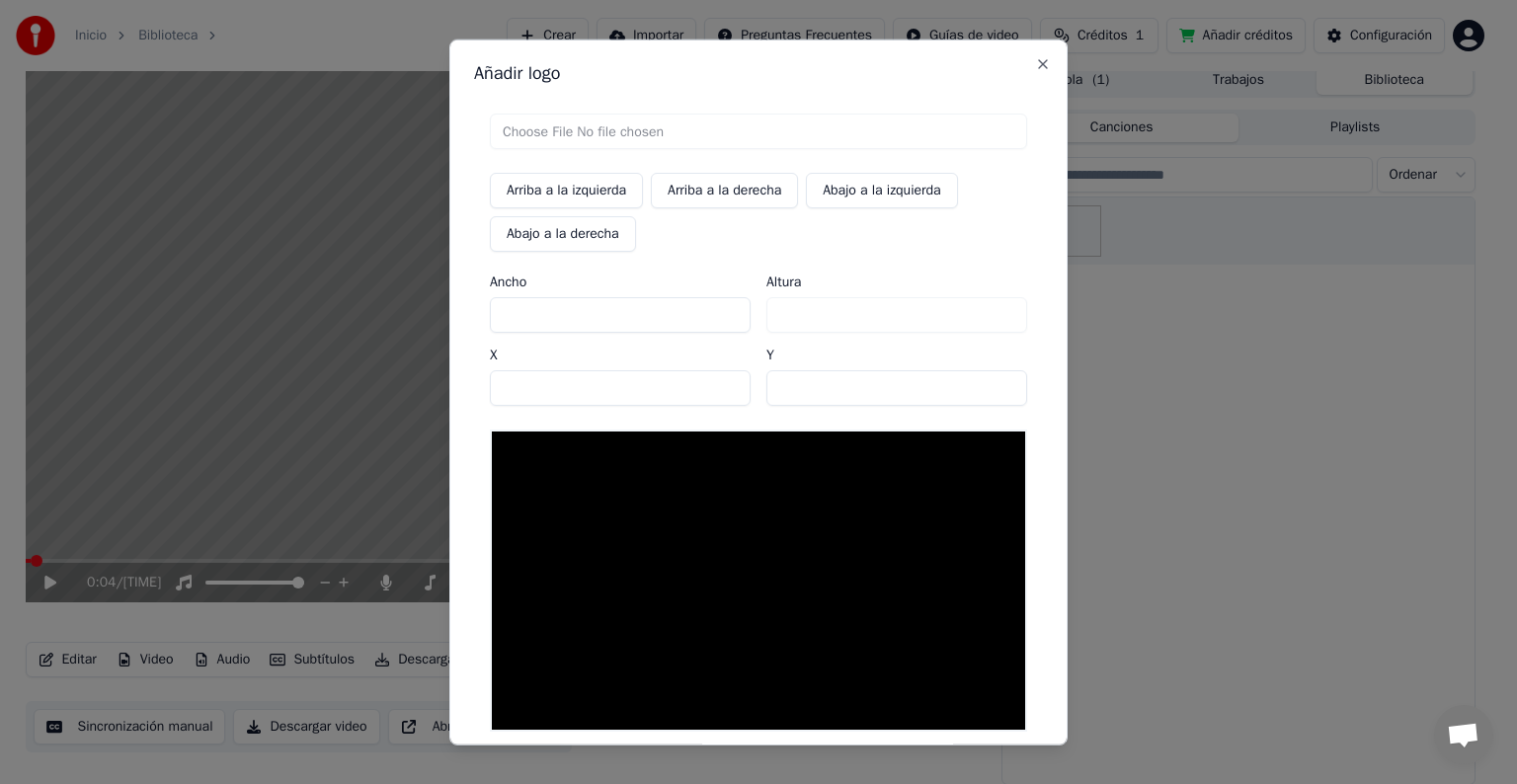 click at bounding box center [758, 131] 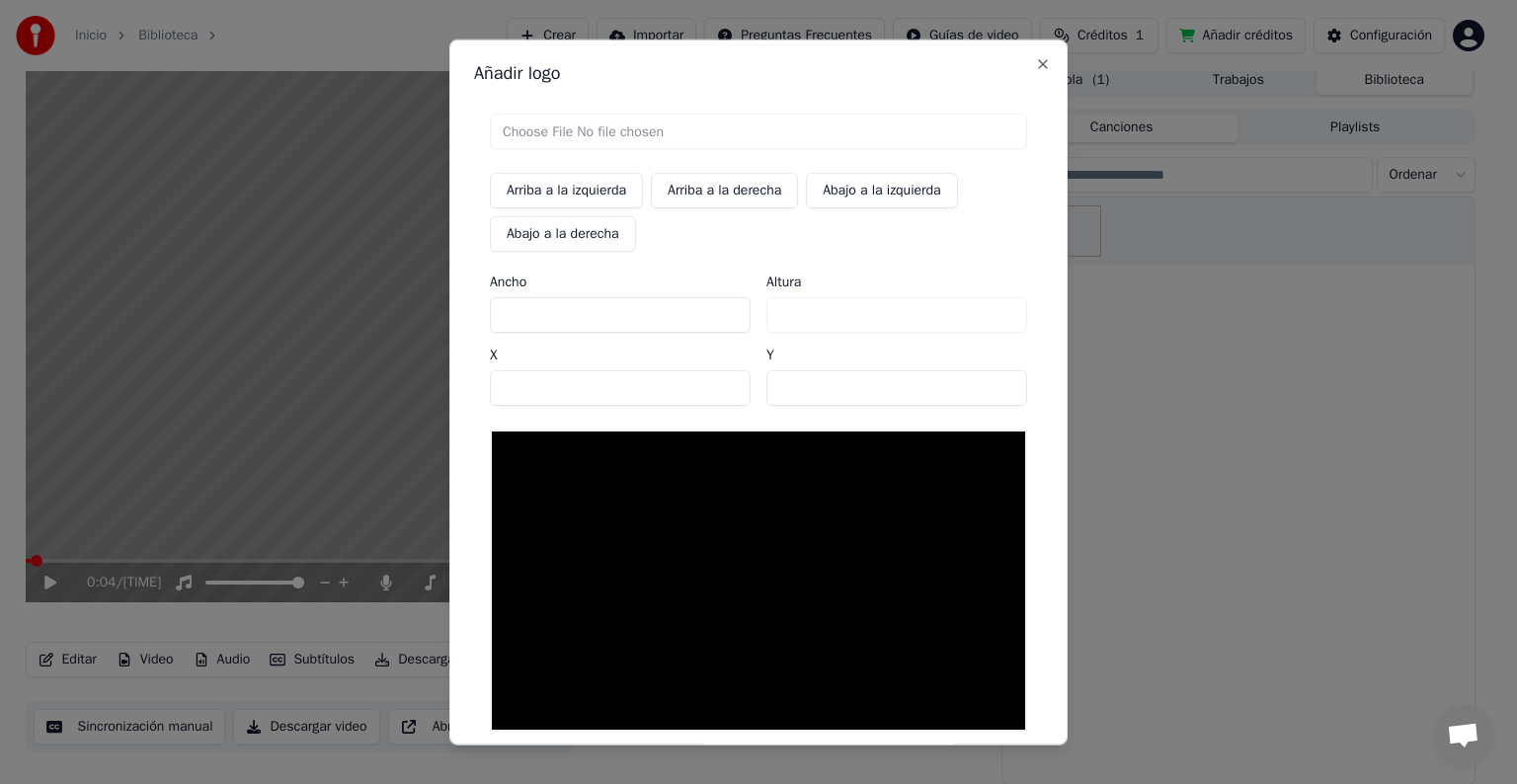 click at bounding box center (758, 131) 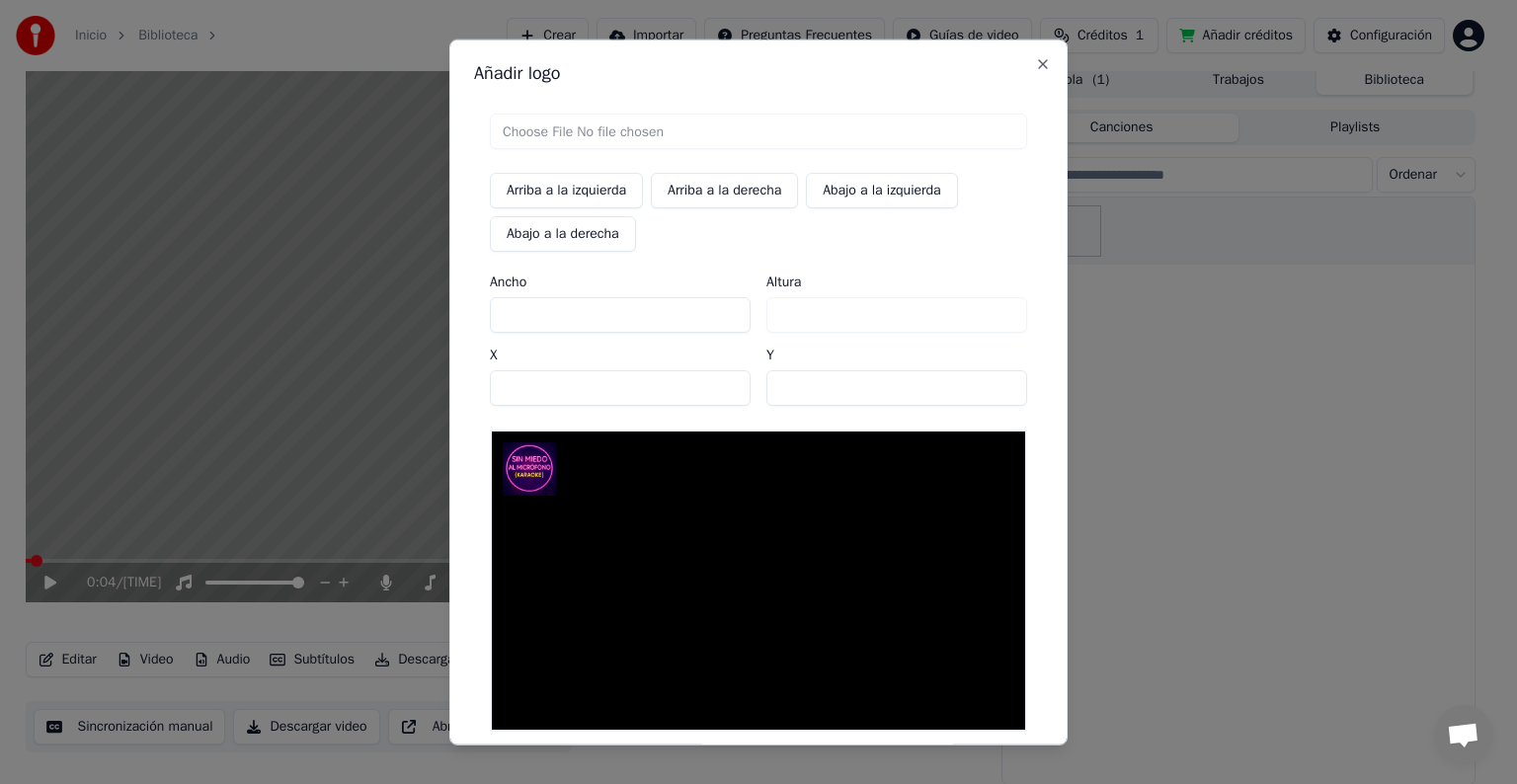 scroll, scrollTop: 94, scrollLeft: 0, axis: vertical 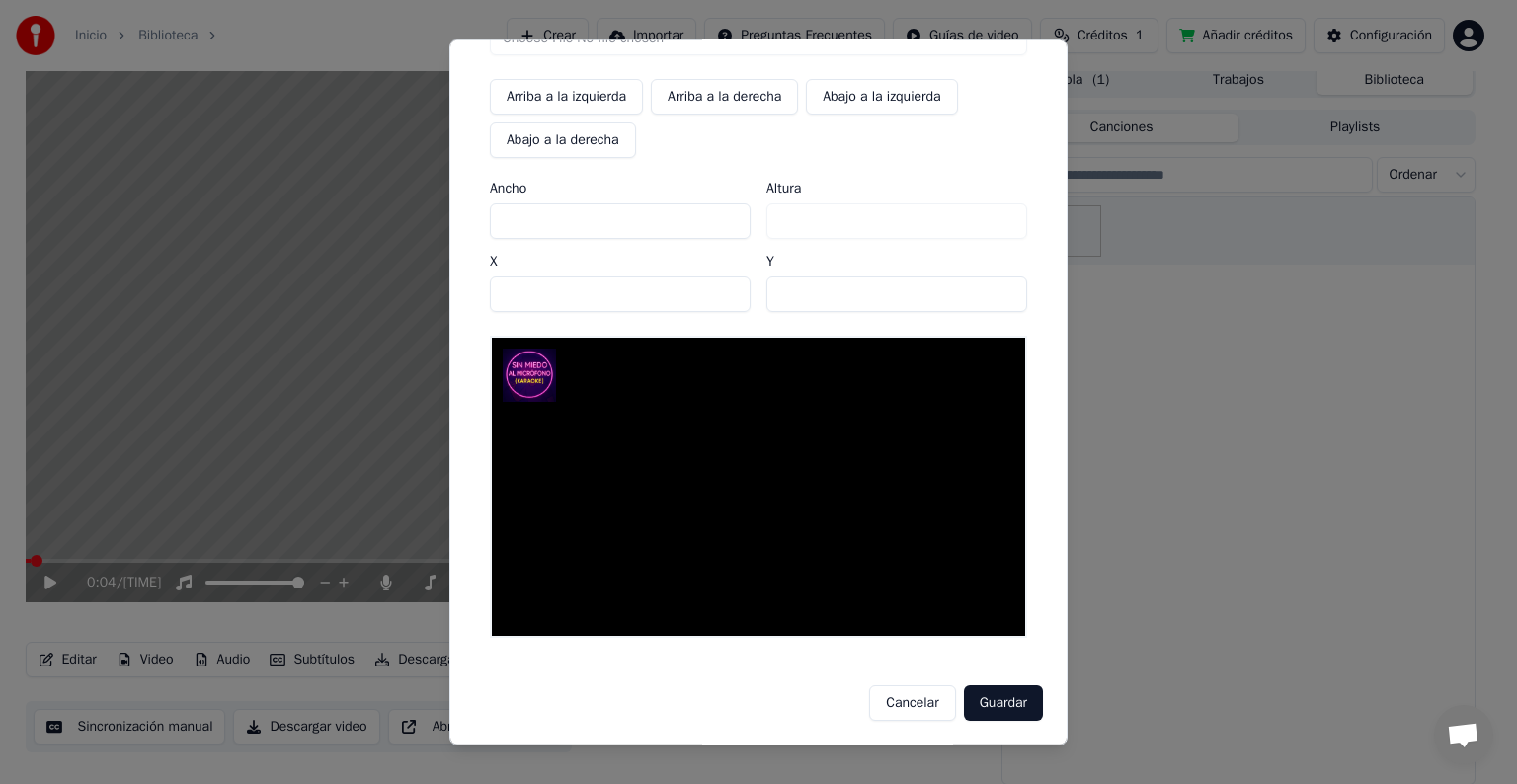 click on "Guardar" at bounding box center [1003, 703] 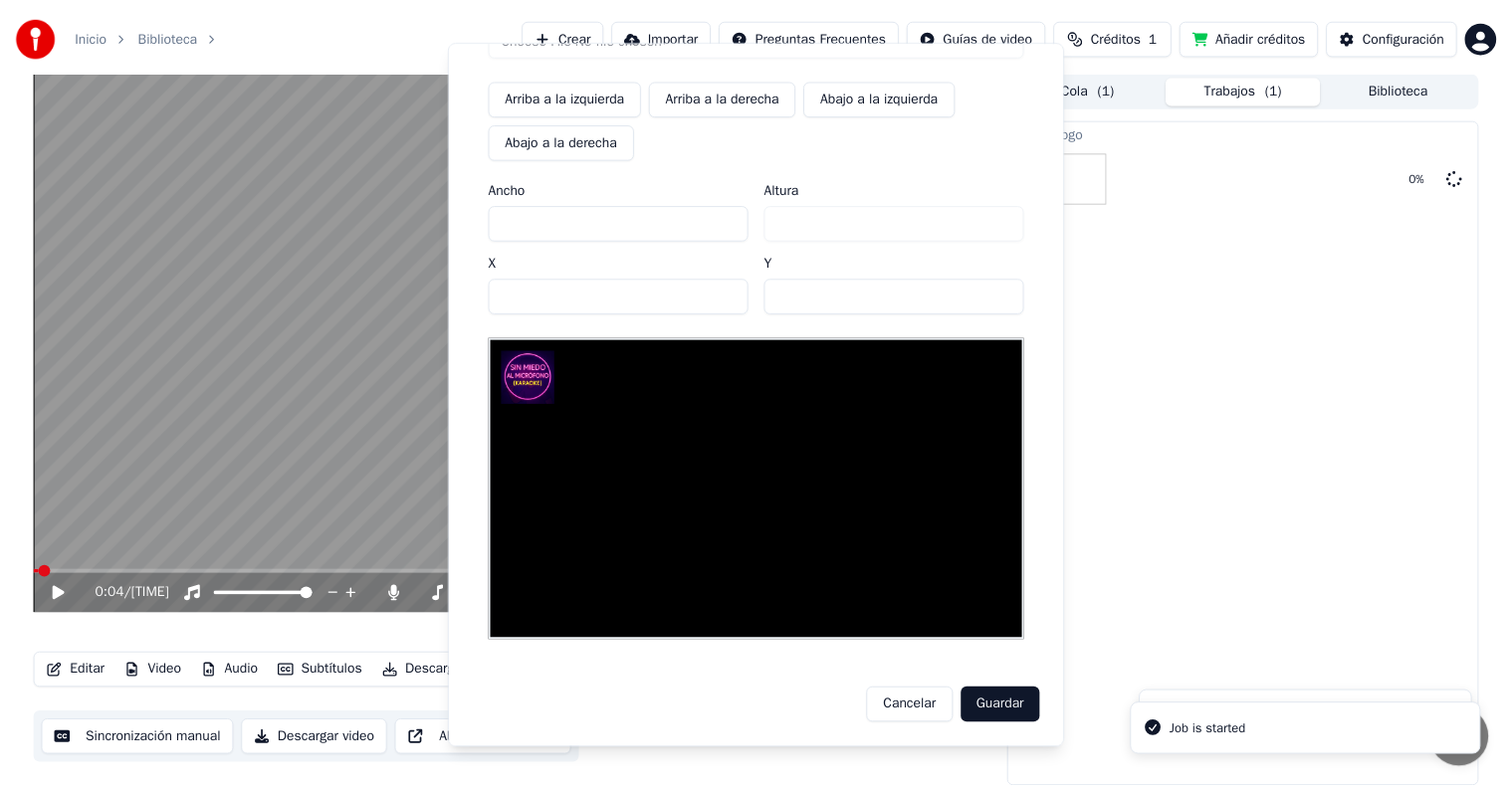 scroll, scrollTop: 0, scrollLeft: 0, axis: both 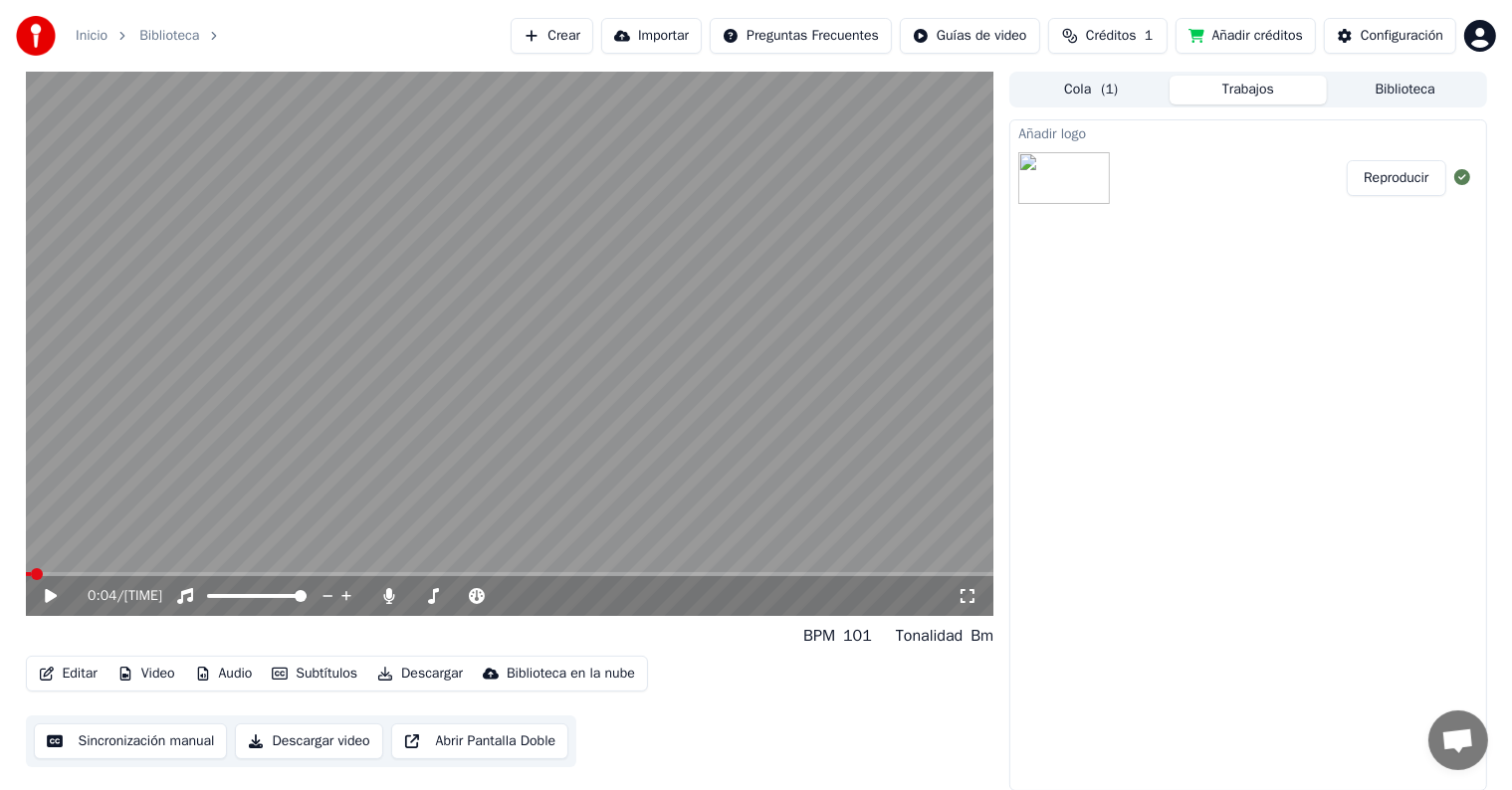 click on "Reproducir" at bounding box center [1396, 178] 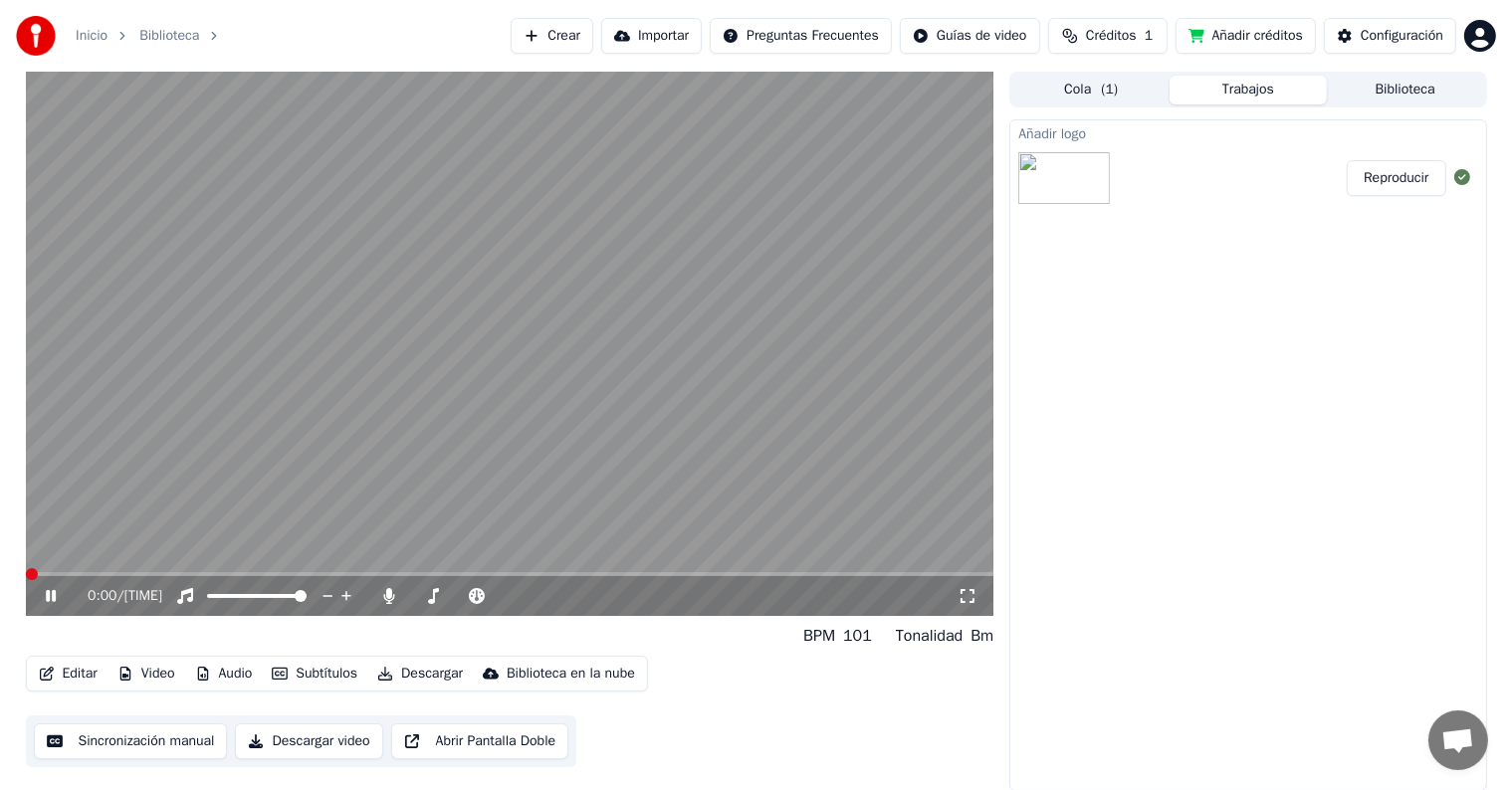 click 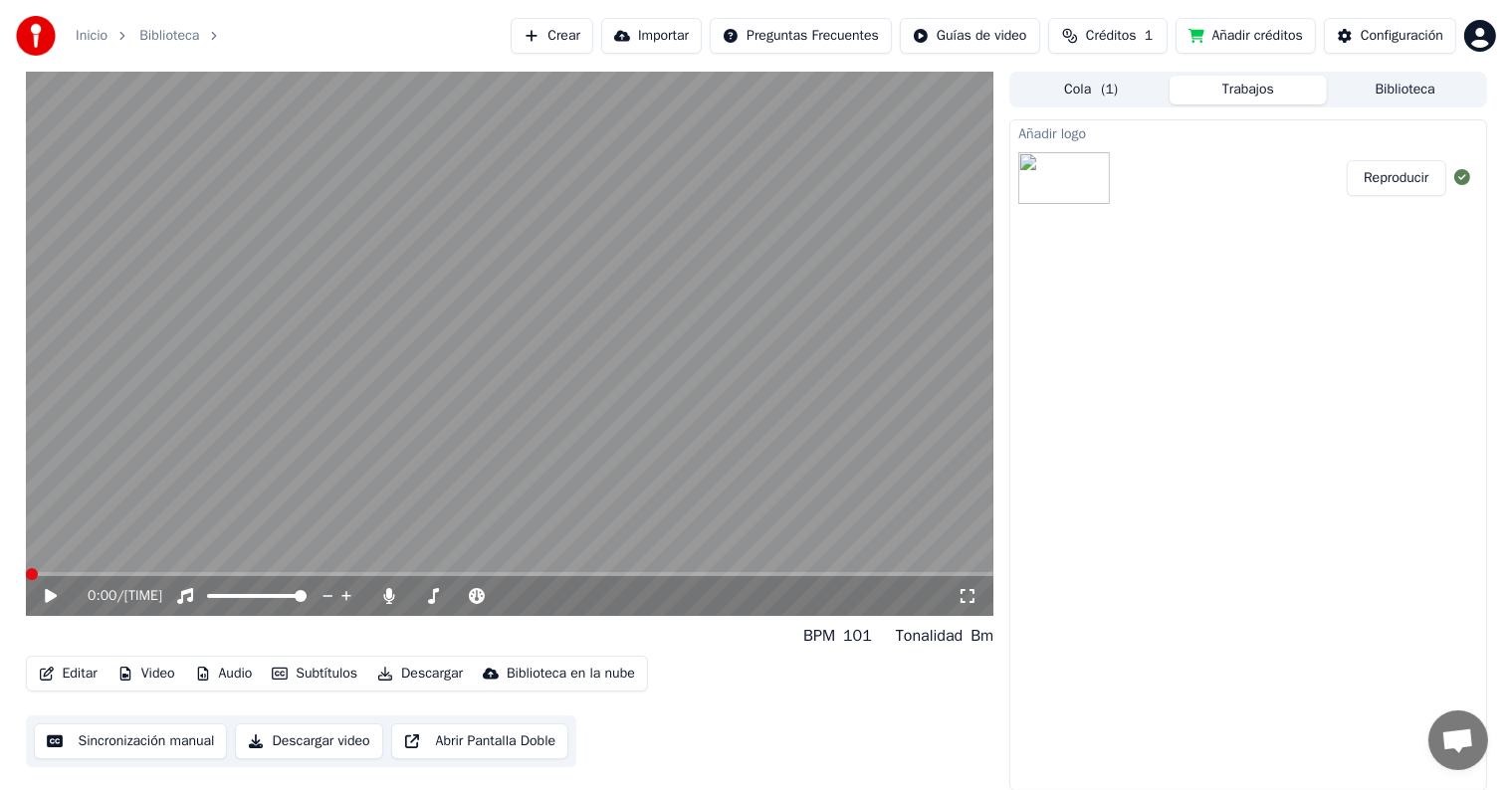 click on "Editar" at bounding box center (68, 674) 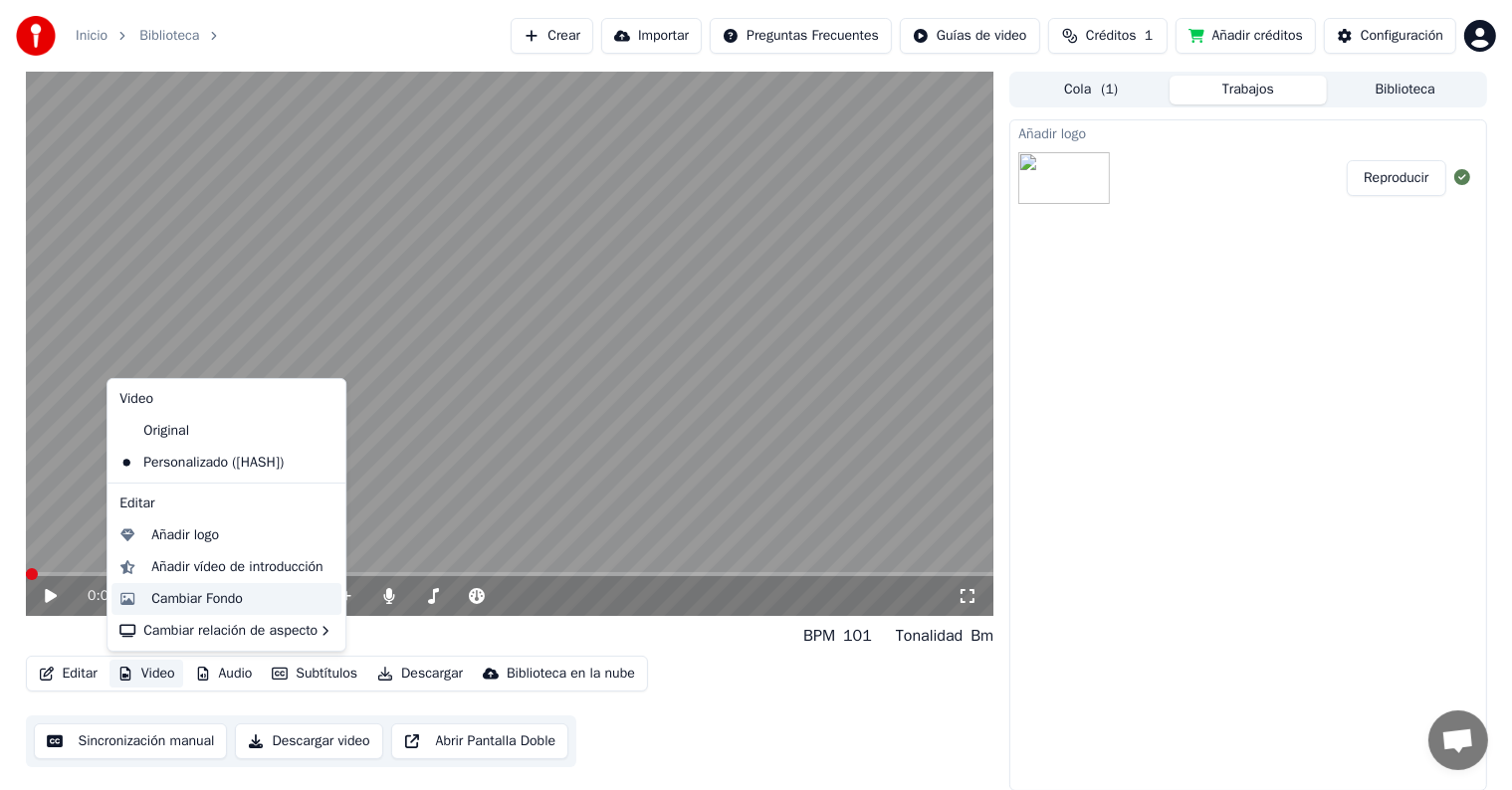 click on "Cambiar Fondo" at bounding box center (197, 599) 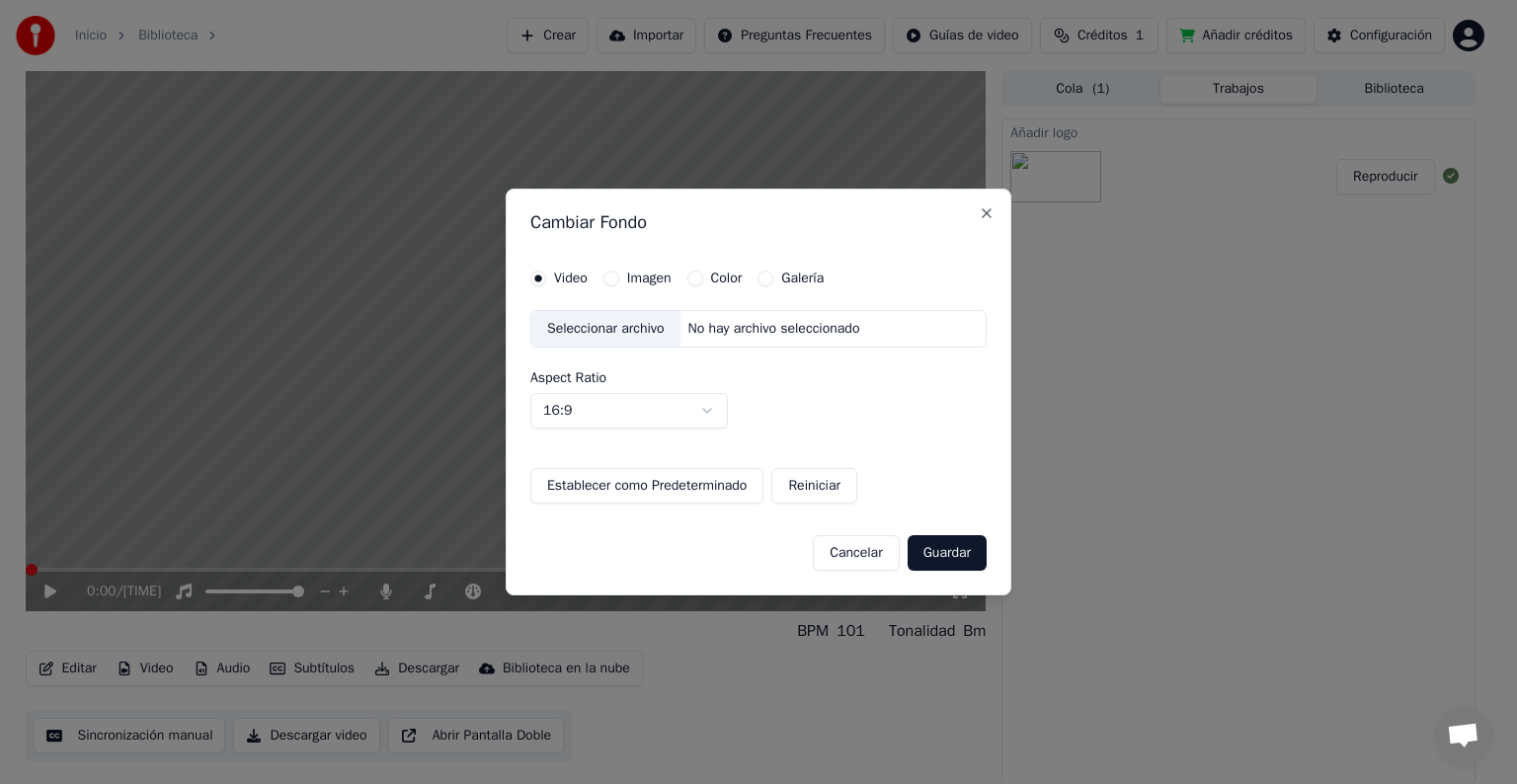 click on "Seleccionar archivo" at bounding box center [605, 329] 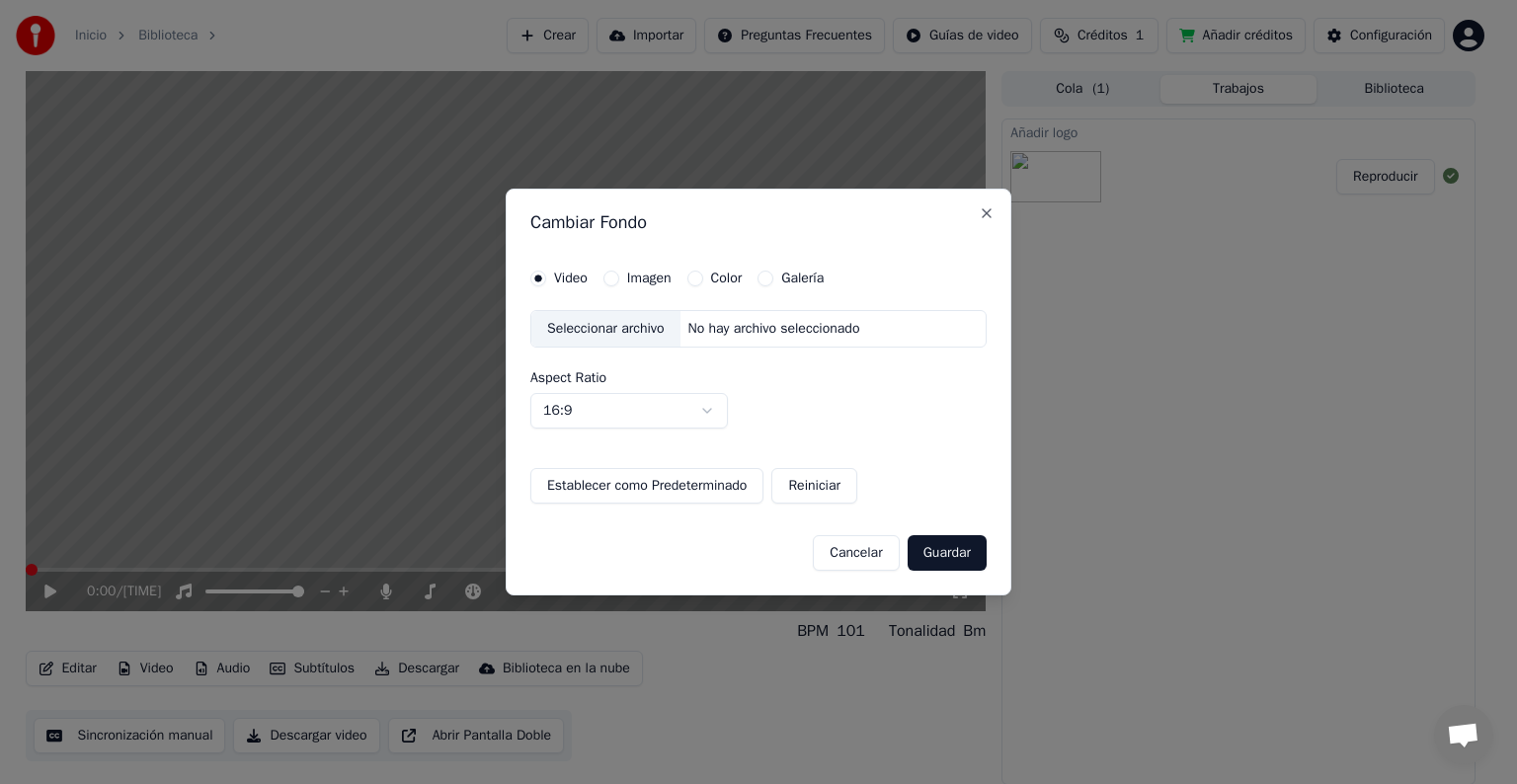 click on "Imagen" at bounding box center [649, 278] 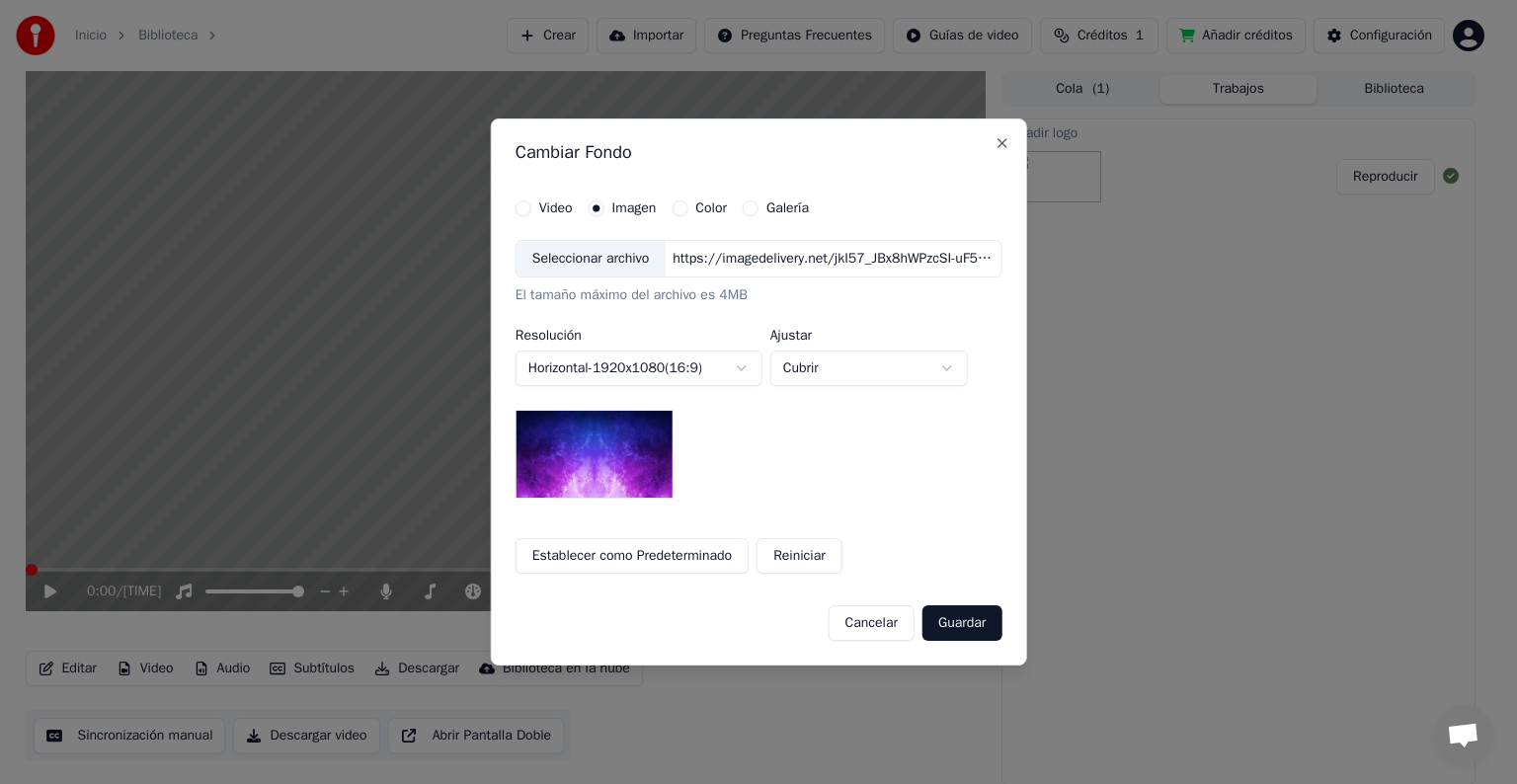 click on "Seleccionar archivo" at bounding box center [591, 259] 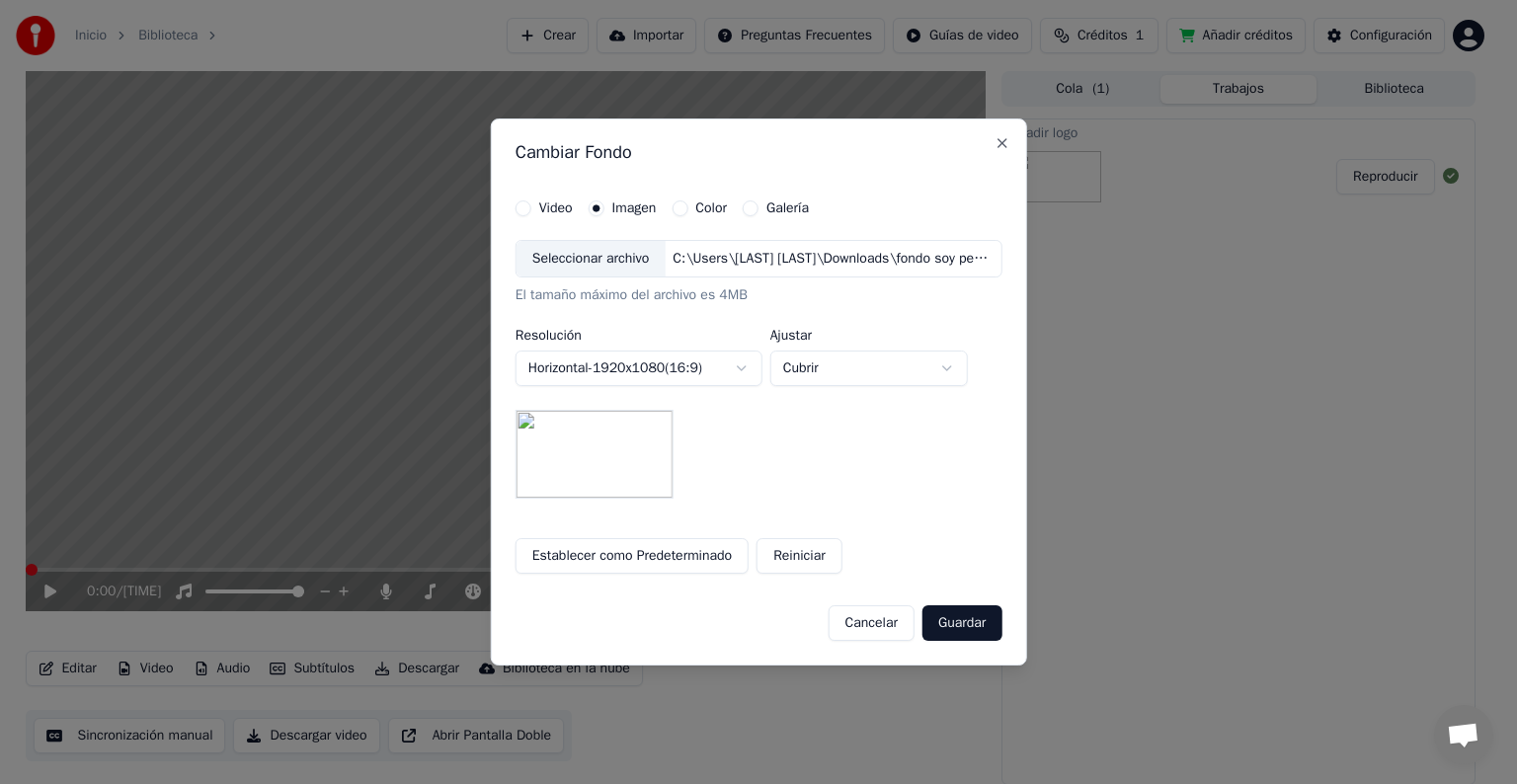 drag, startPoint x: 972, startPoint y: 614, endPoint x: 963, endPoint y: 552, distance: 62.64982 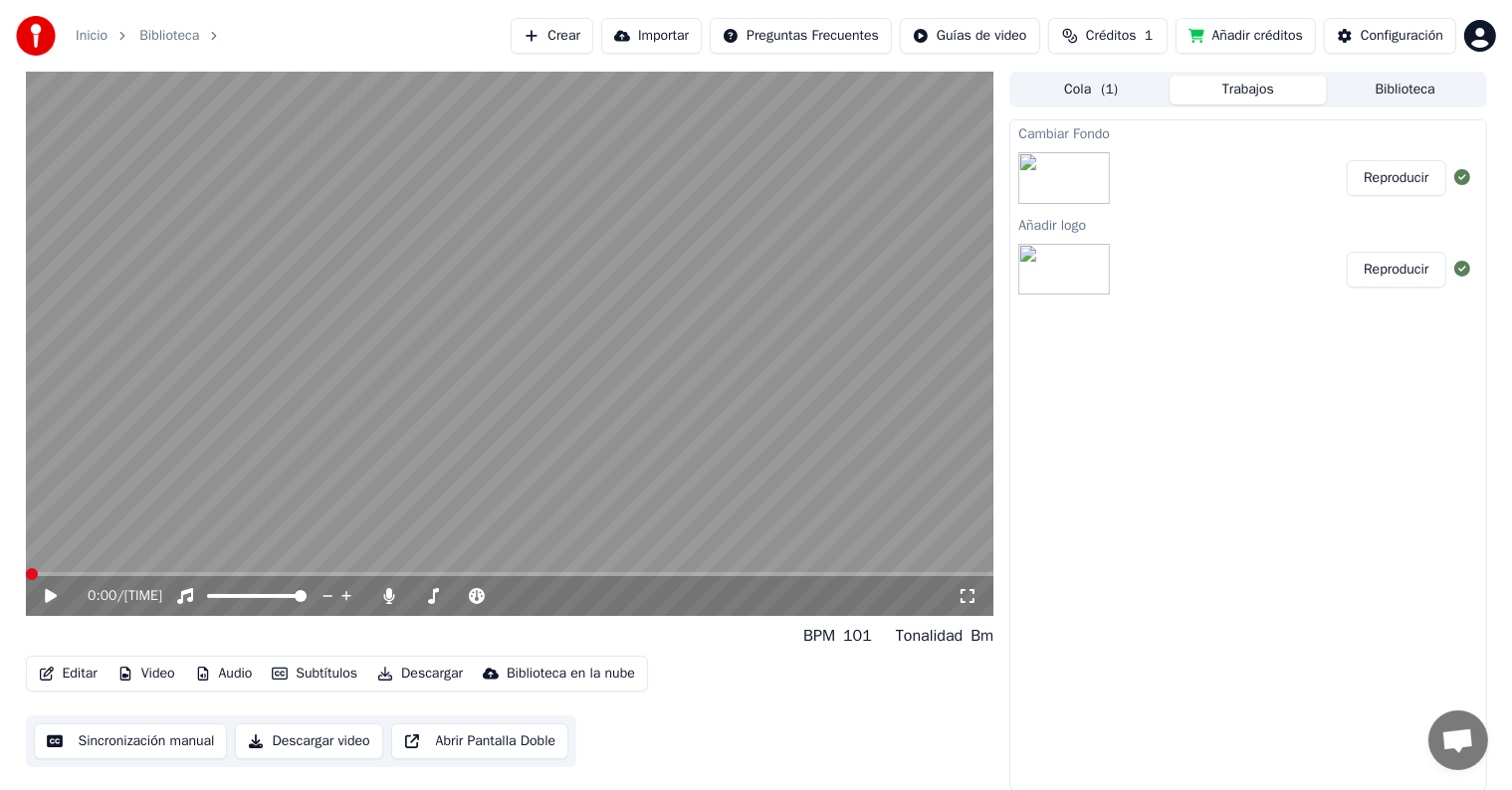 click on "Reproducir" at bounding box center (1396, 178) 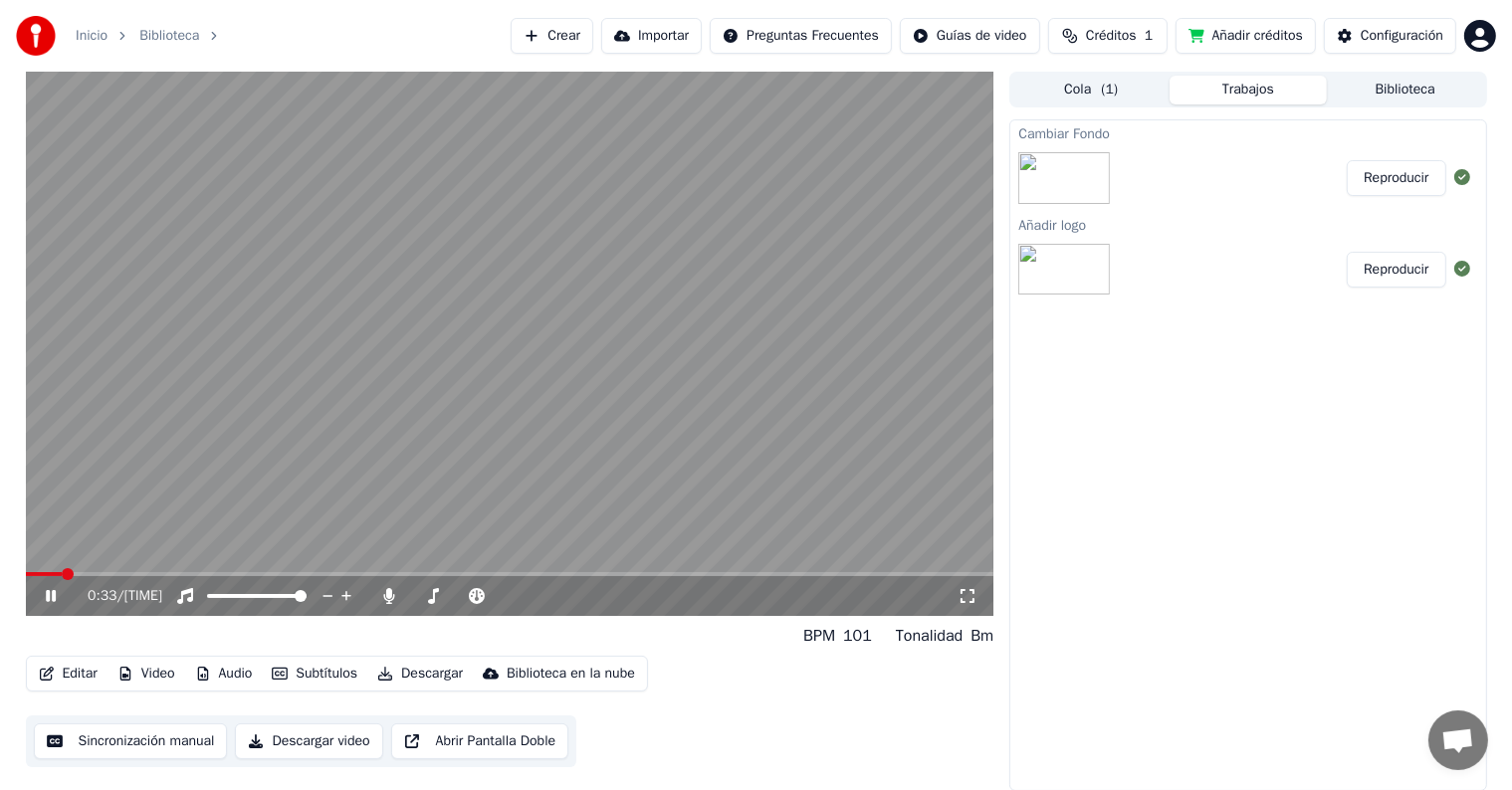 click 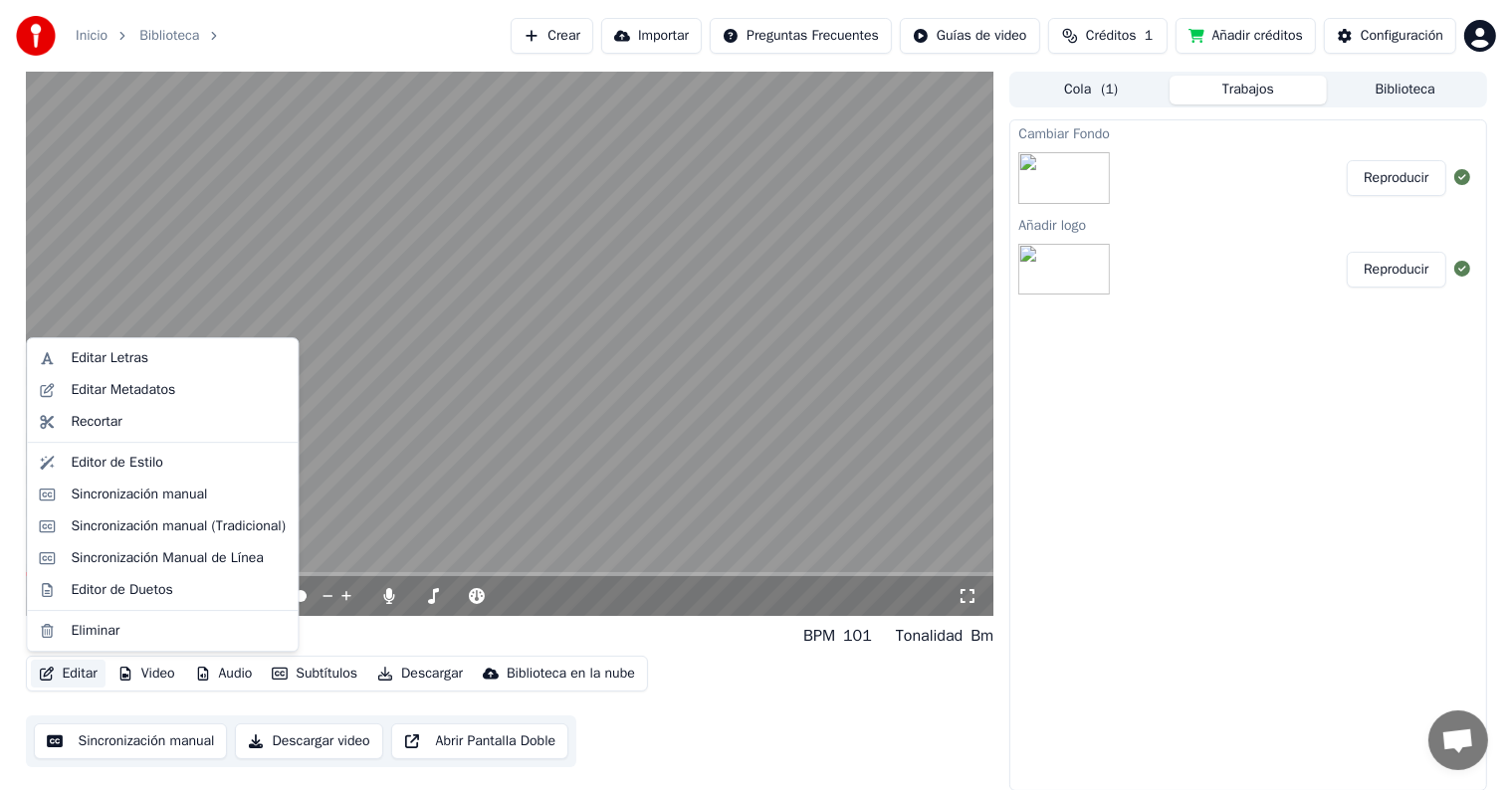 click on "Editar" at bounding box center (68, 674) 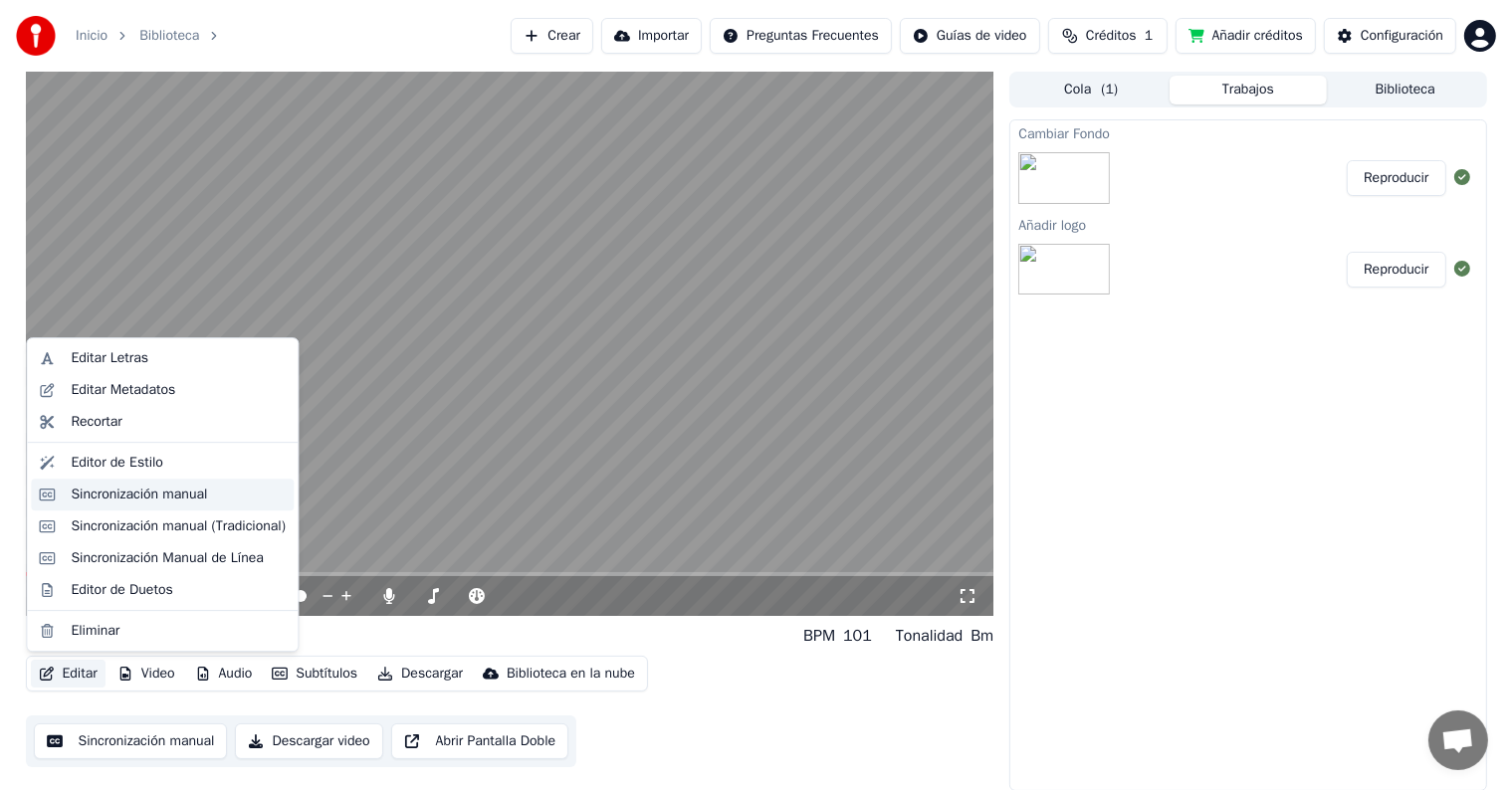 click on "Sincronización manual" at bounding box center [138, 494] 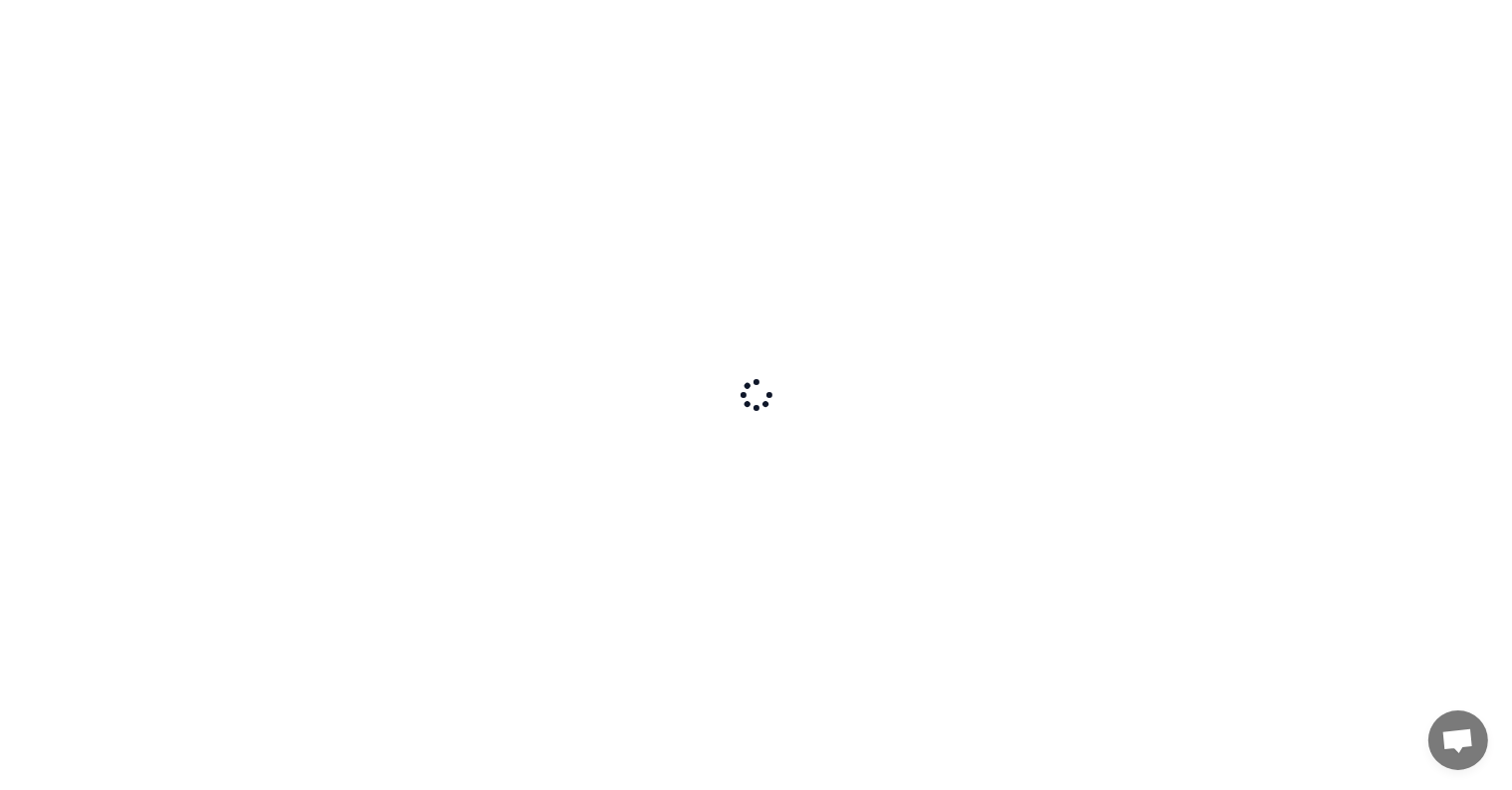 scroll, scrollTop: 0, scrollLeft: 0, axis: both 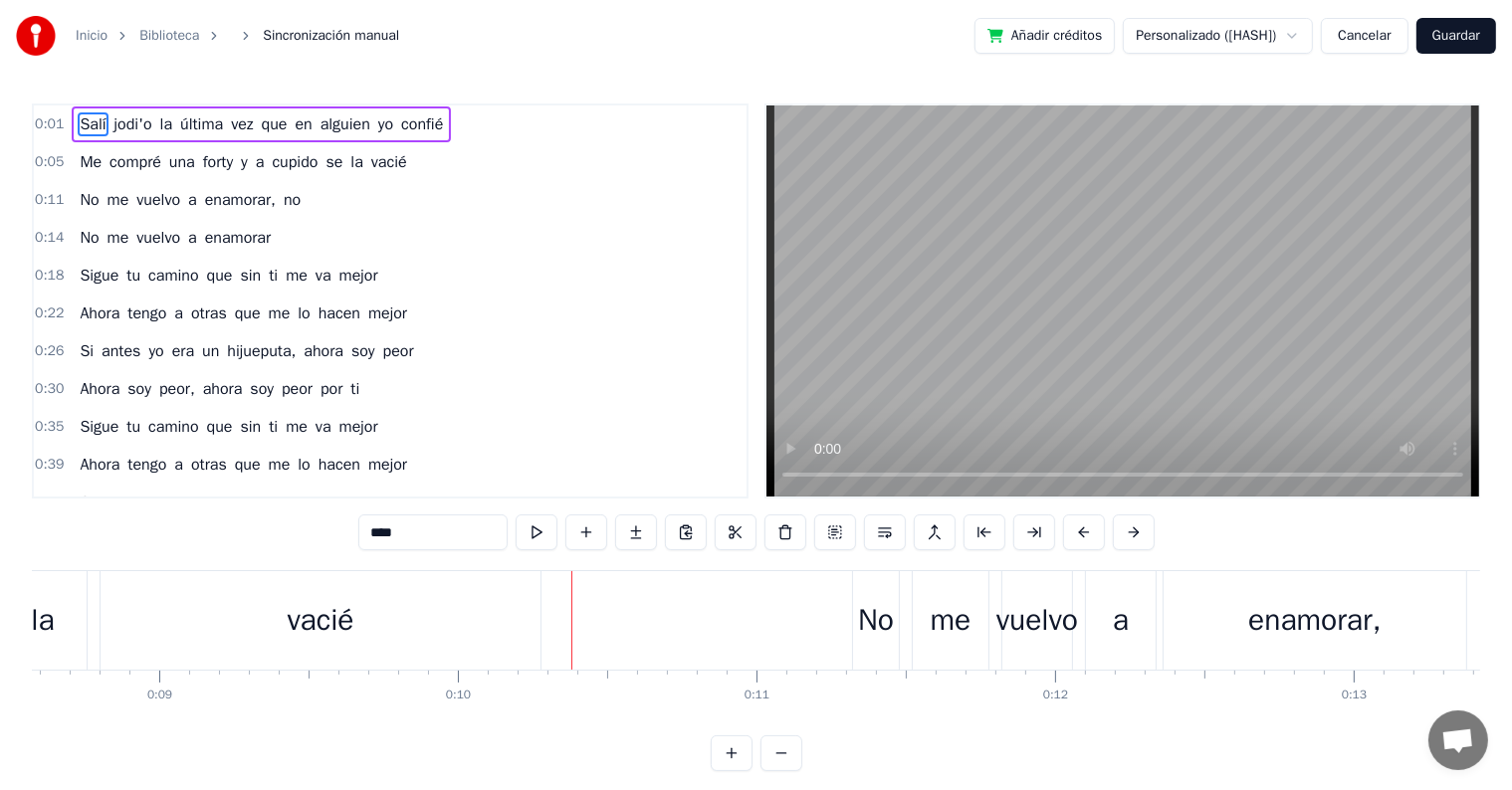 click on "no" at bounding box center [292, 200] 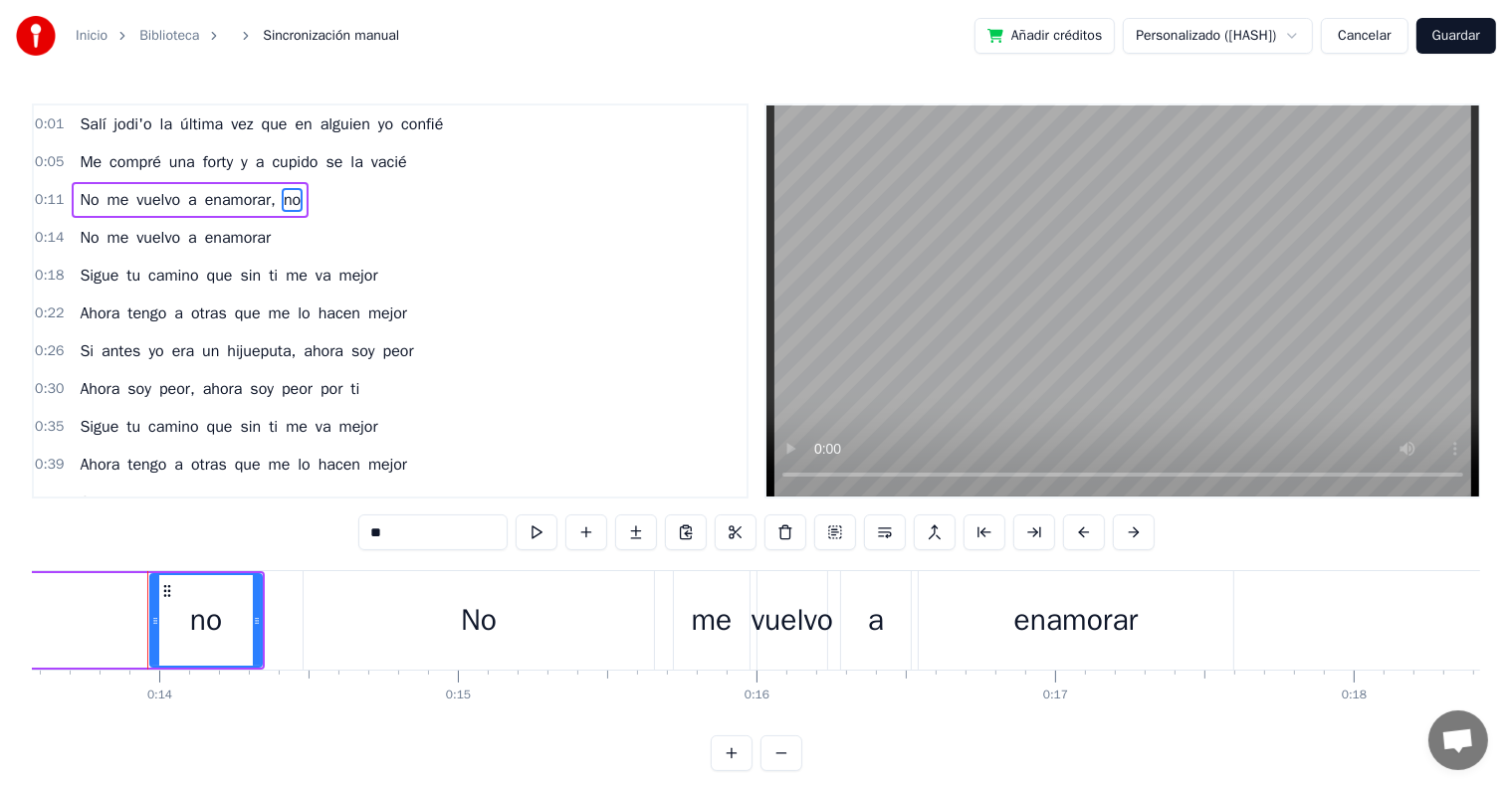 scroll, scrollTop: 0, scrollLeft: 4069, axis: horizontal 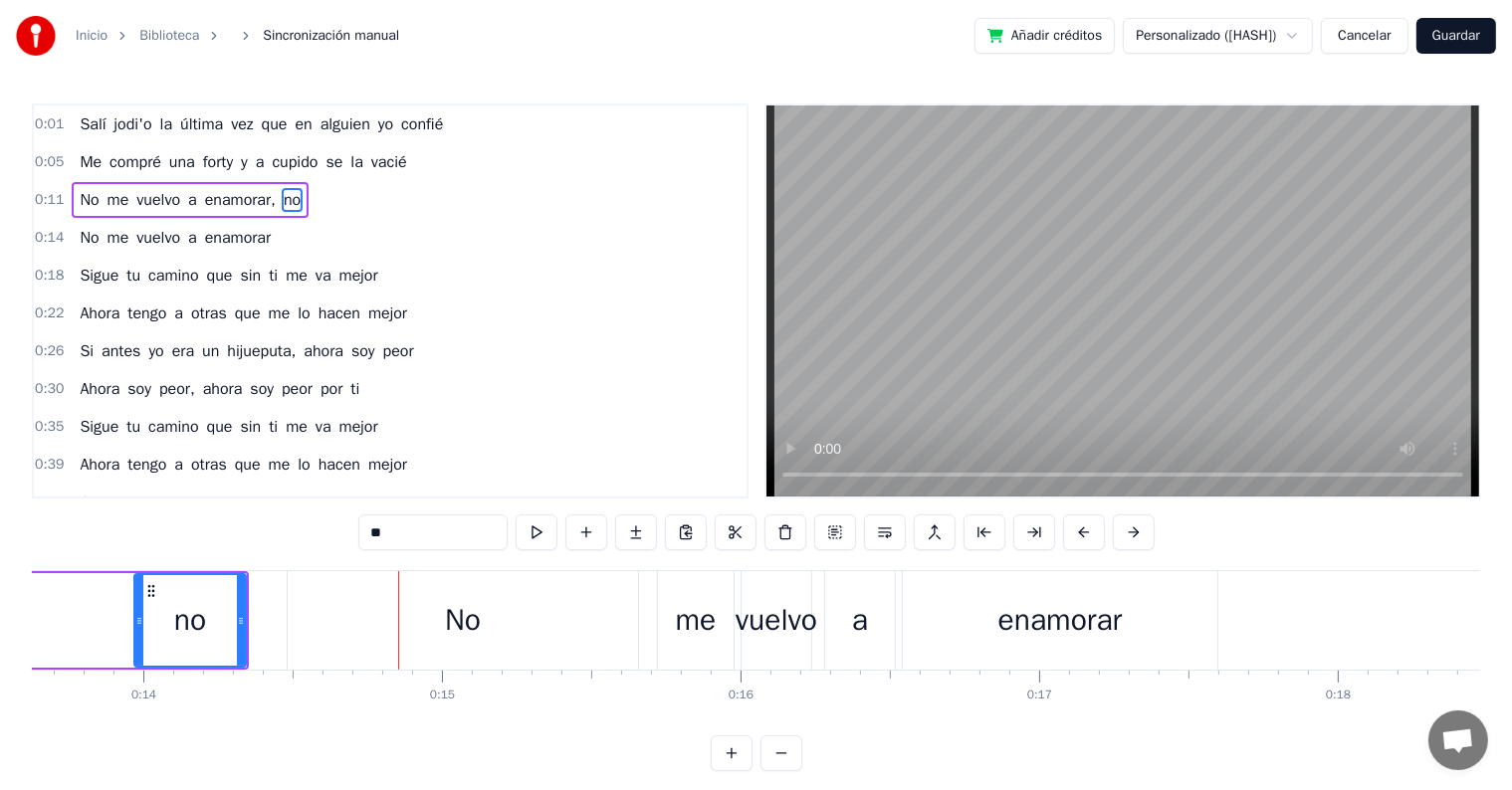 click on "no" at bounding box center (292, 200) 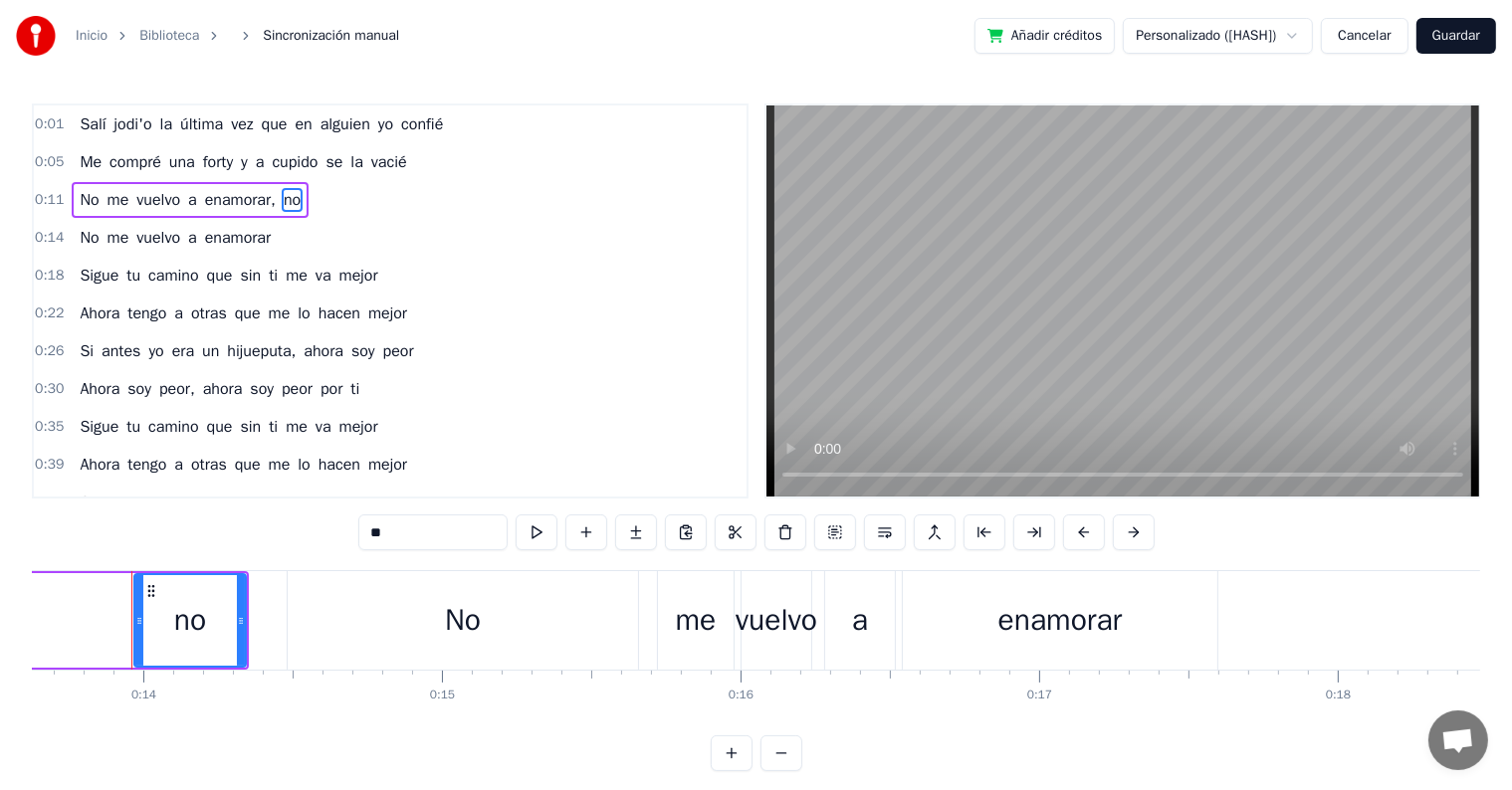 click on "**" at bounding box center (433, 532) 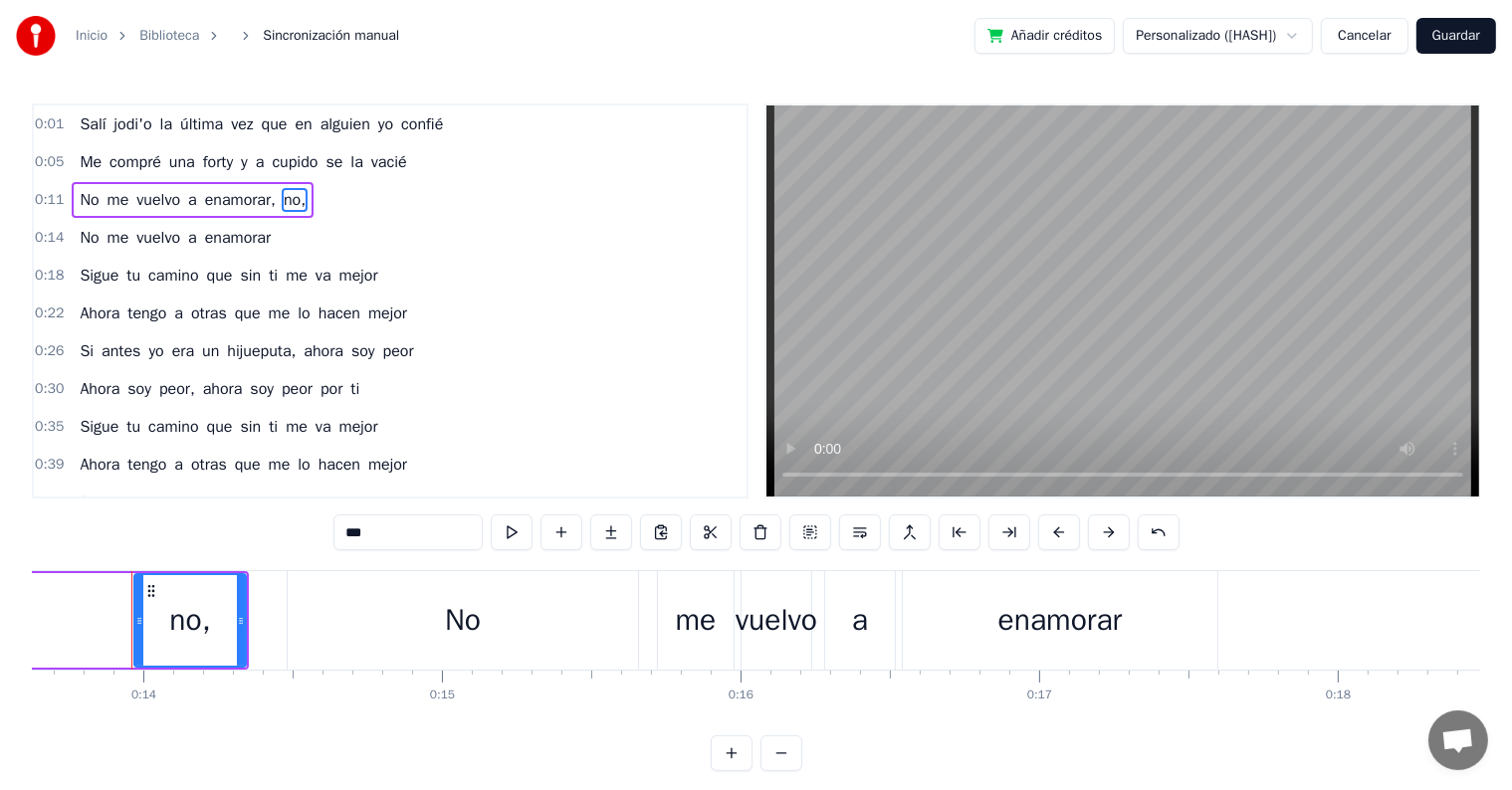 click on "cupido" at bounding box center [295, 162] 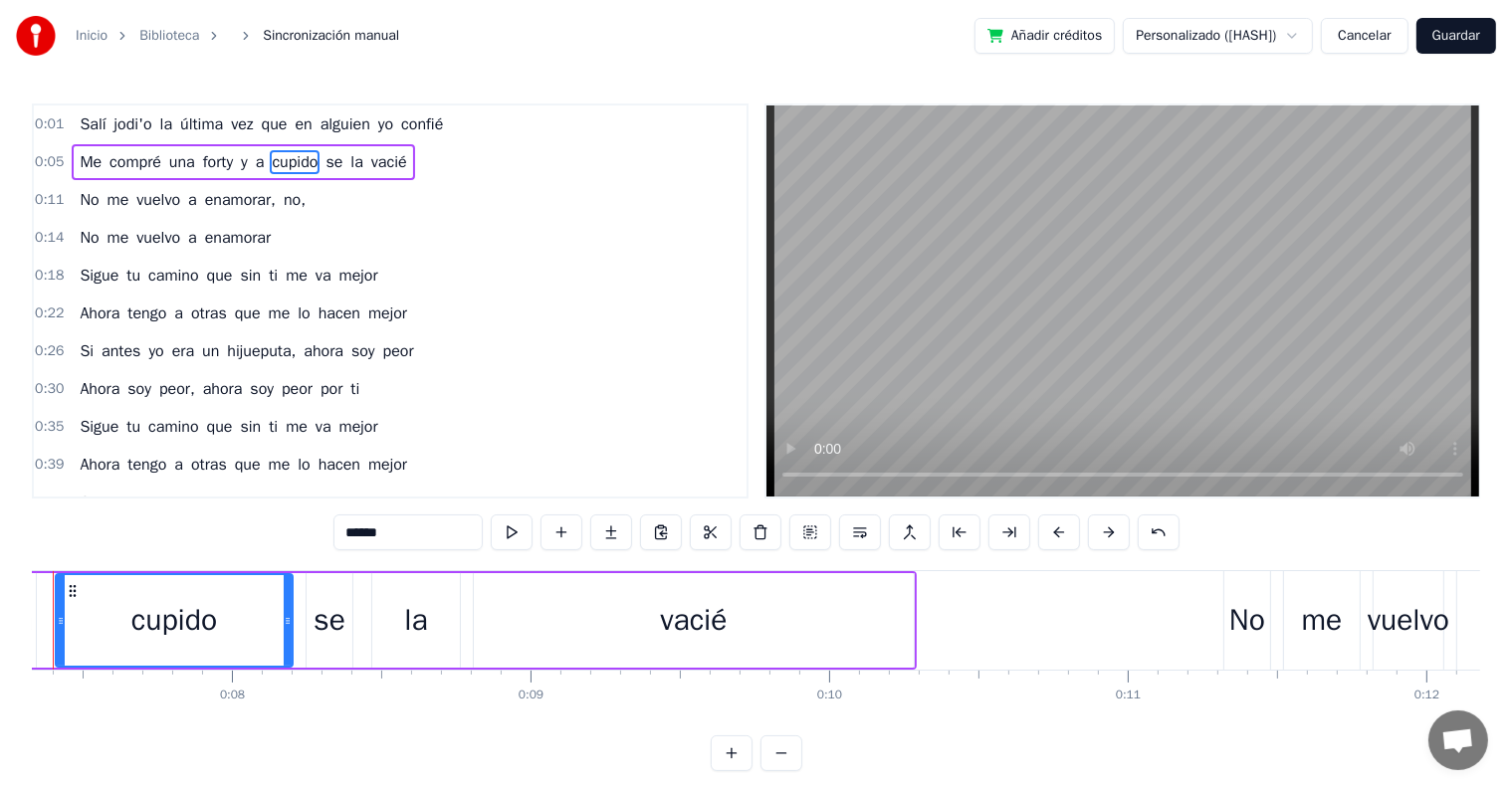 scroll, scrollTop: 0, scrollLeft: 2110, axis: horizontal 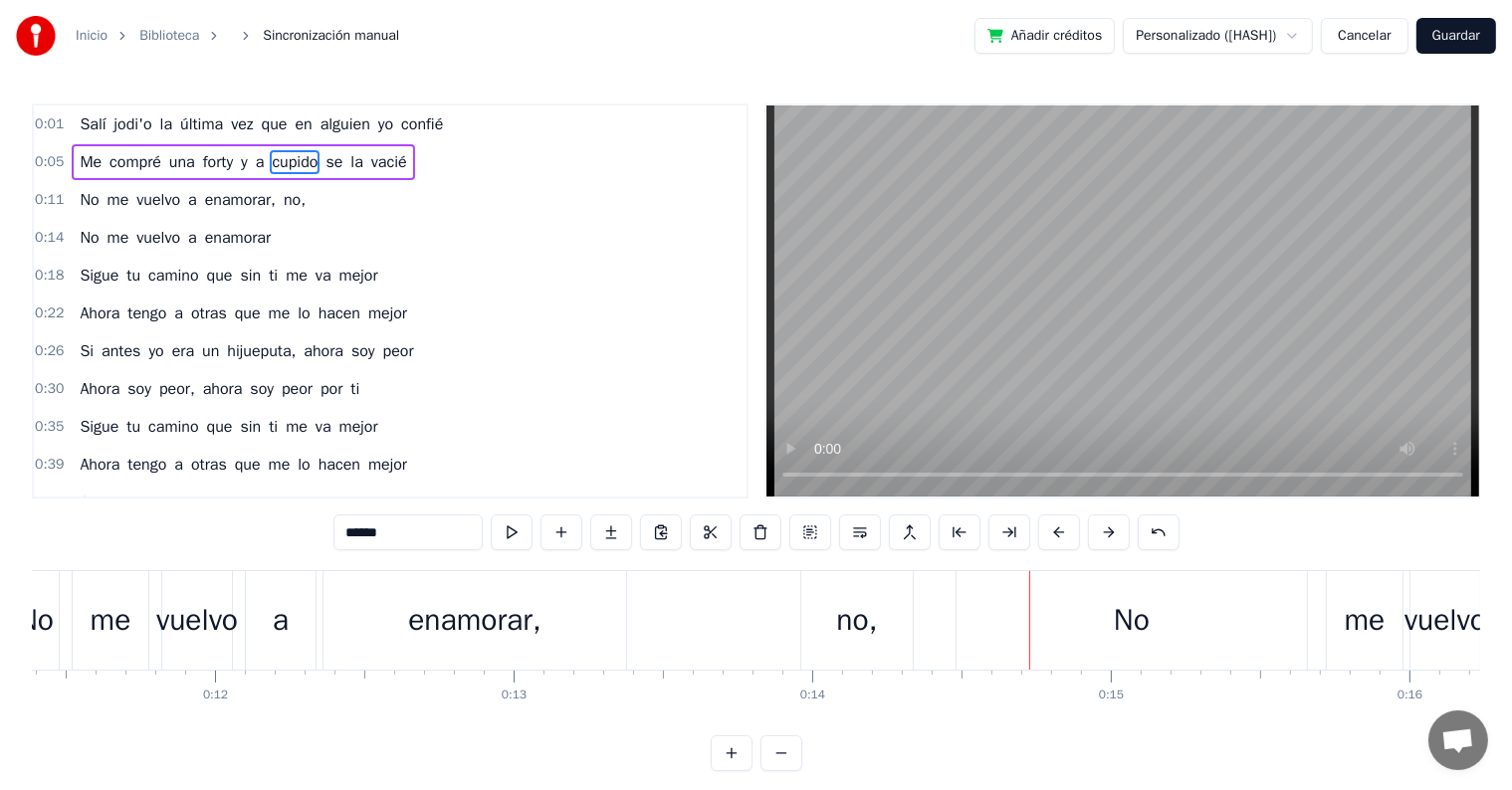 click on "No me vuelvo a enamorar, no," at bounding box center [192, 200] 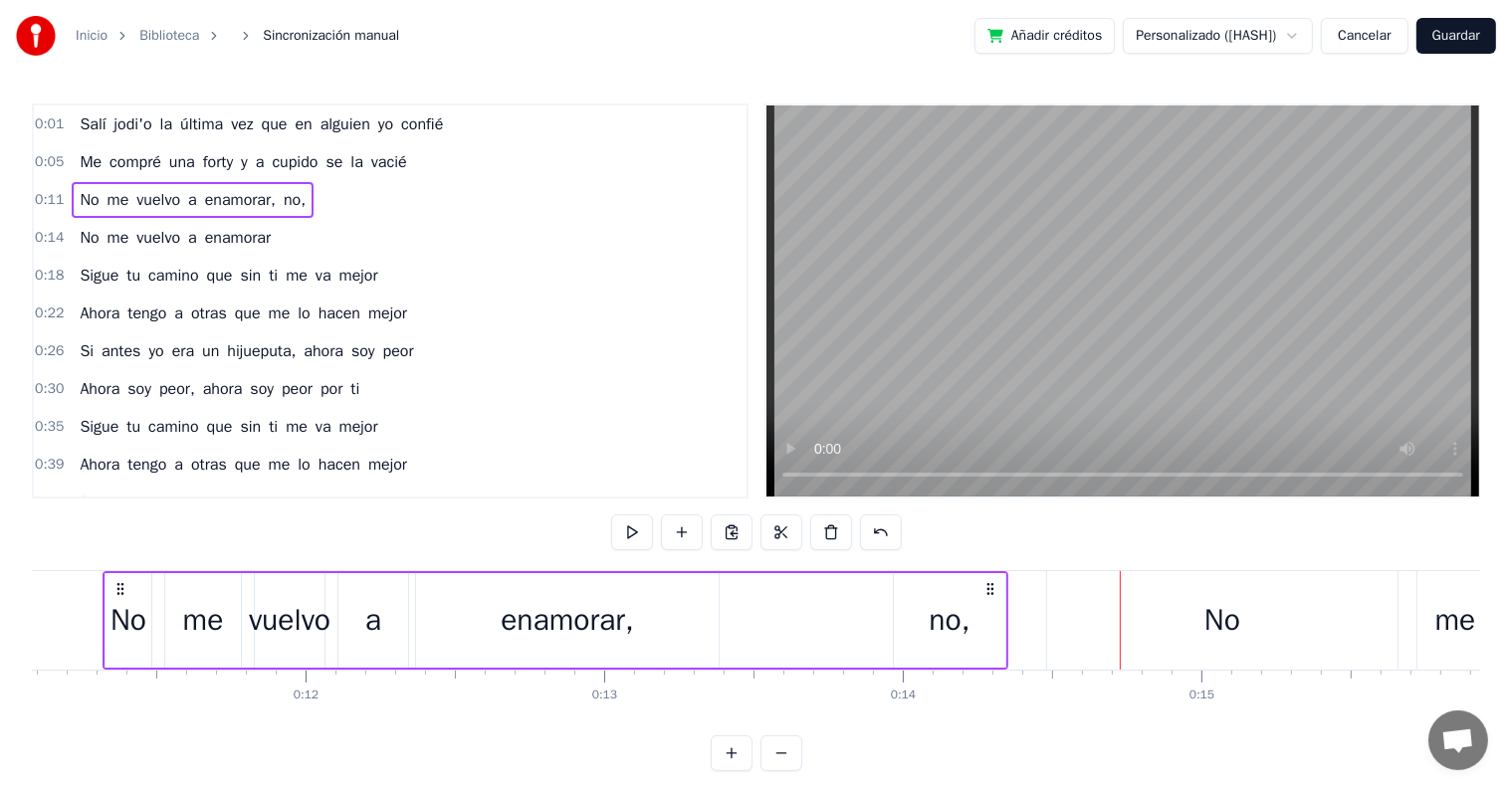 scroll, scrollTop: 0, scrollLeft: 3281, axis: horizontal 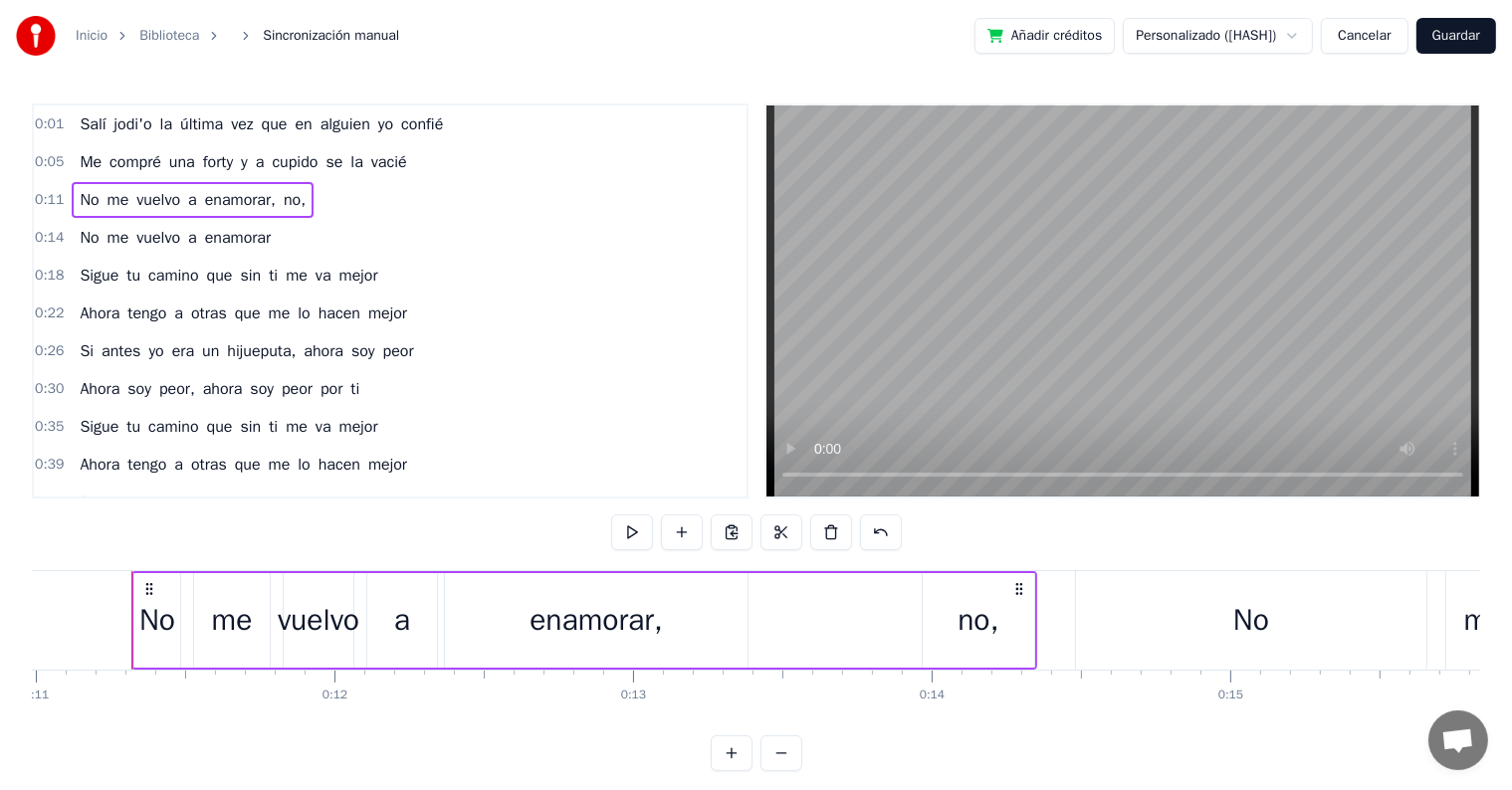 click on "No" at bounding box center [89, 200] 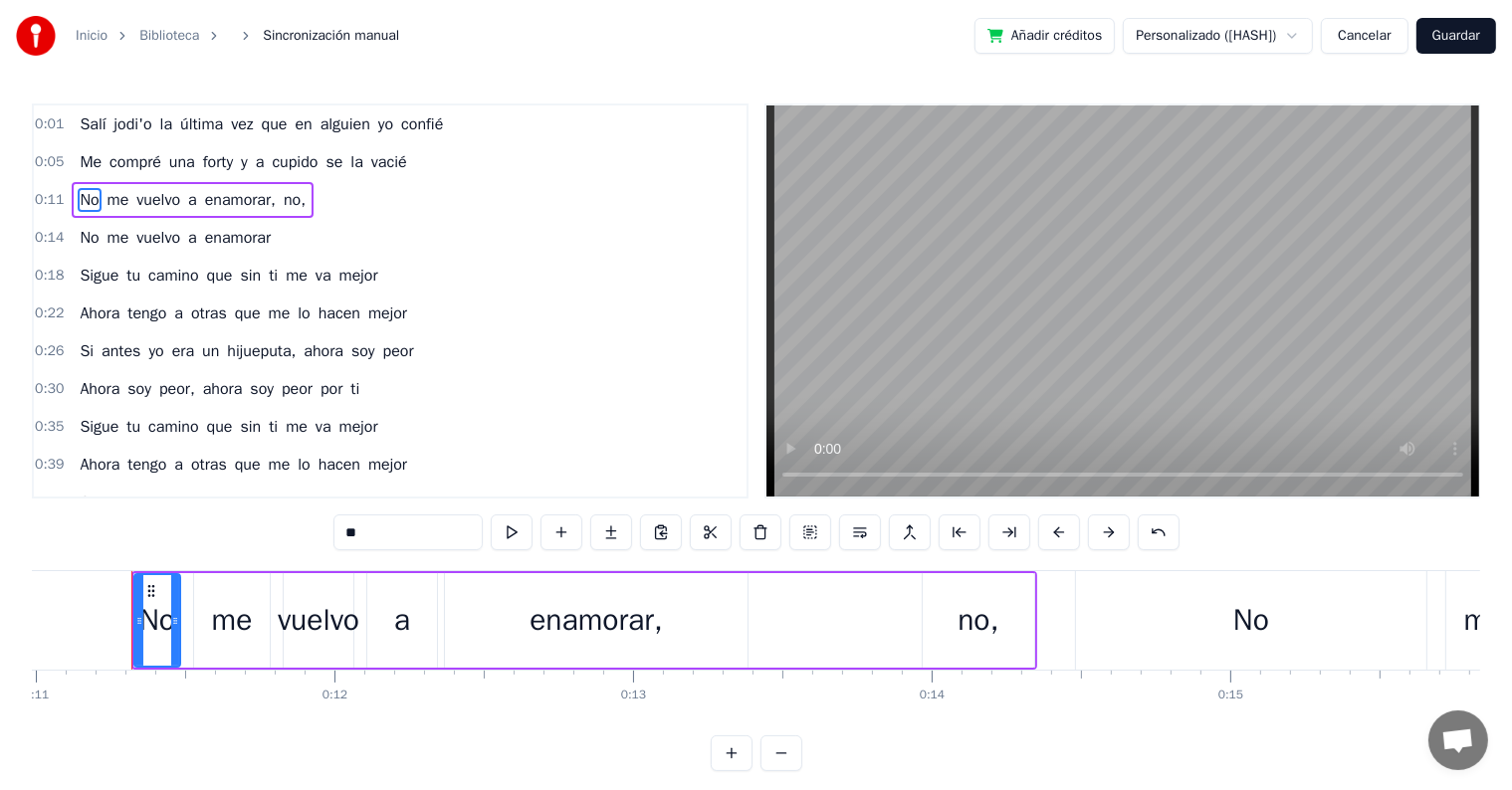 click on "**" at bounding box center [408, 532] 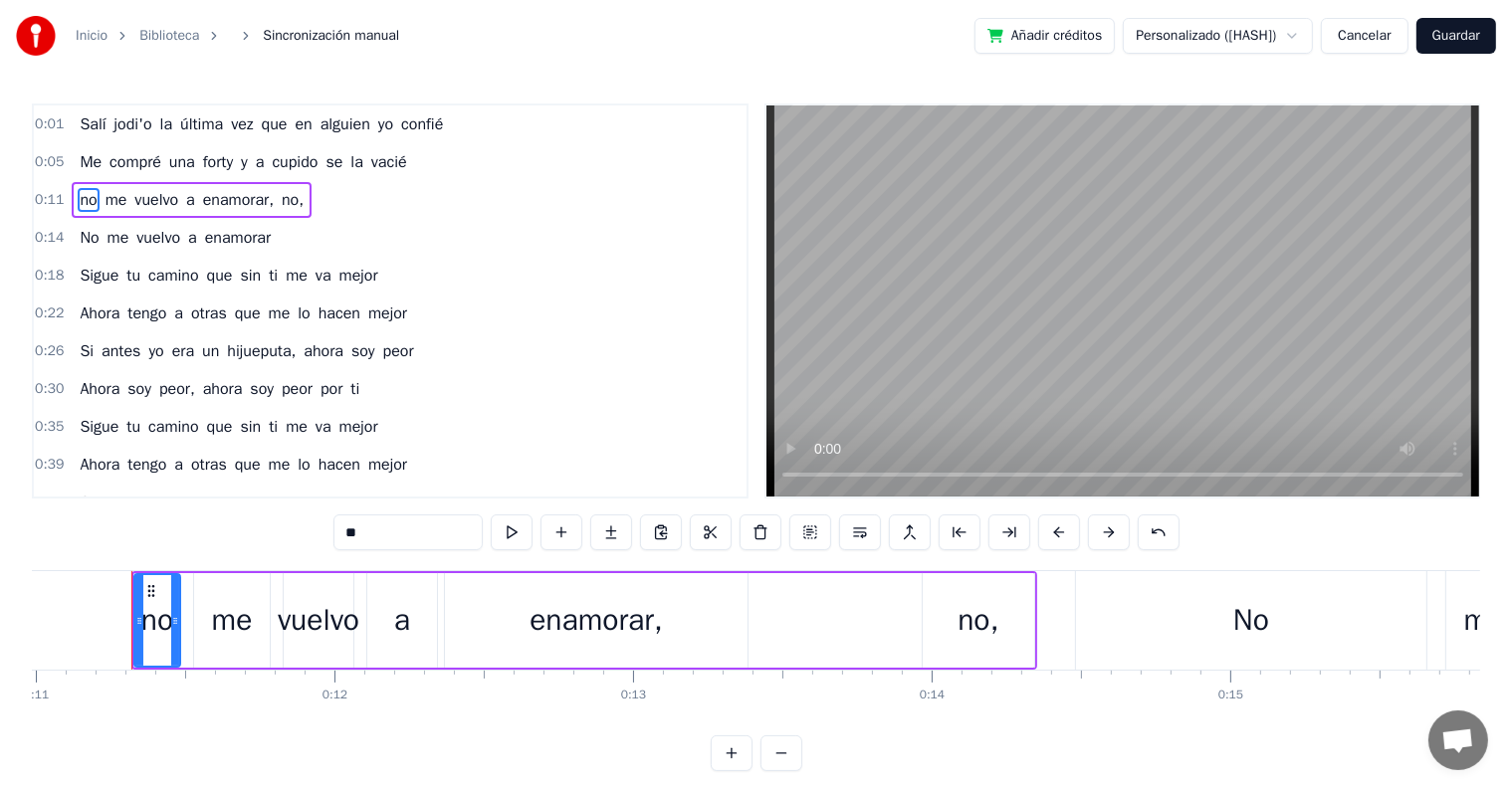 click on "la" at bounding box center [356, 162] 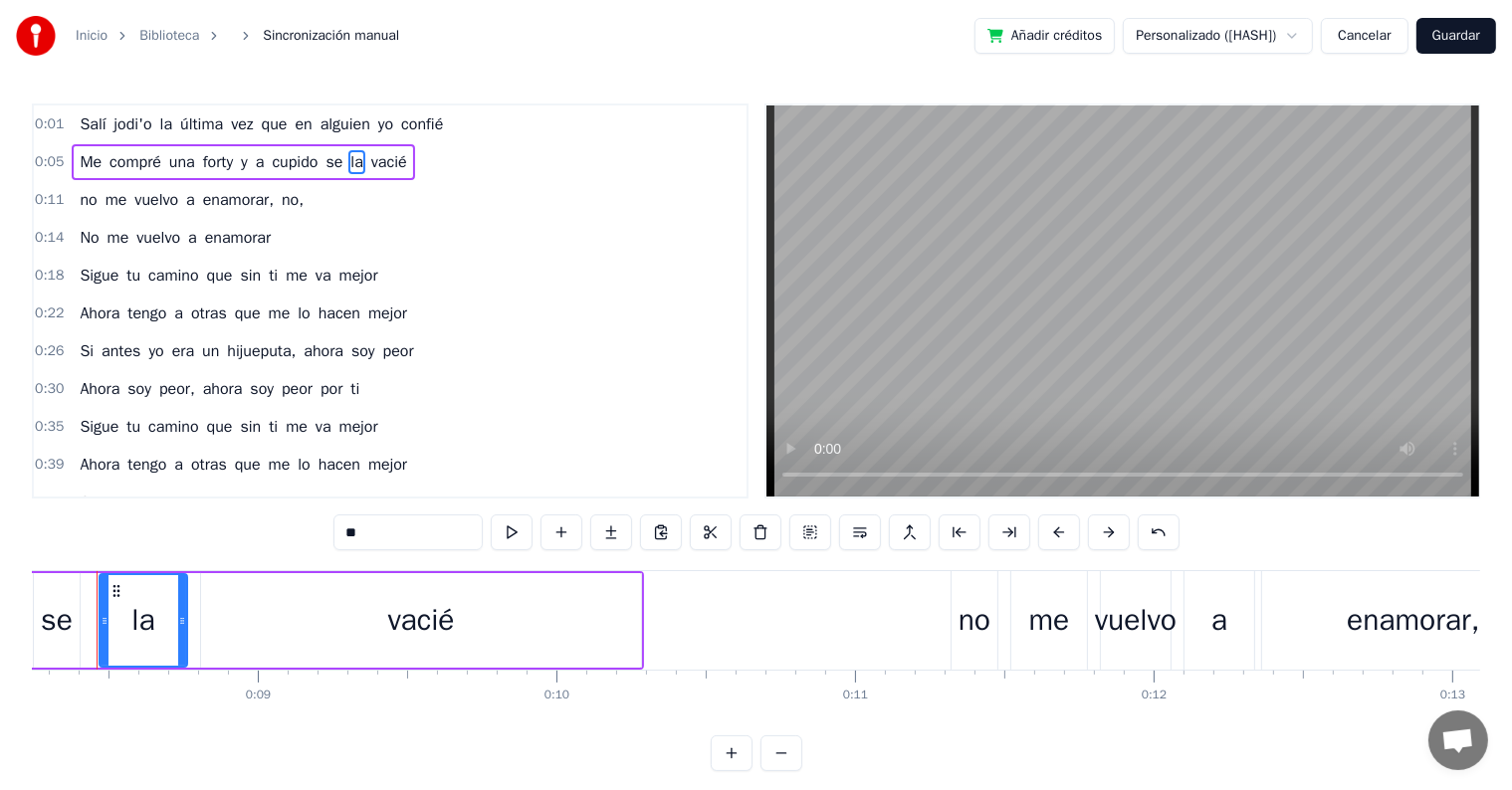 scroll, scrollTop: 0, scrollLeft: 2426, axis: horizontal 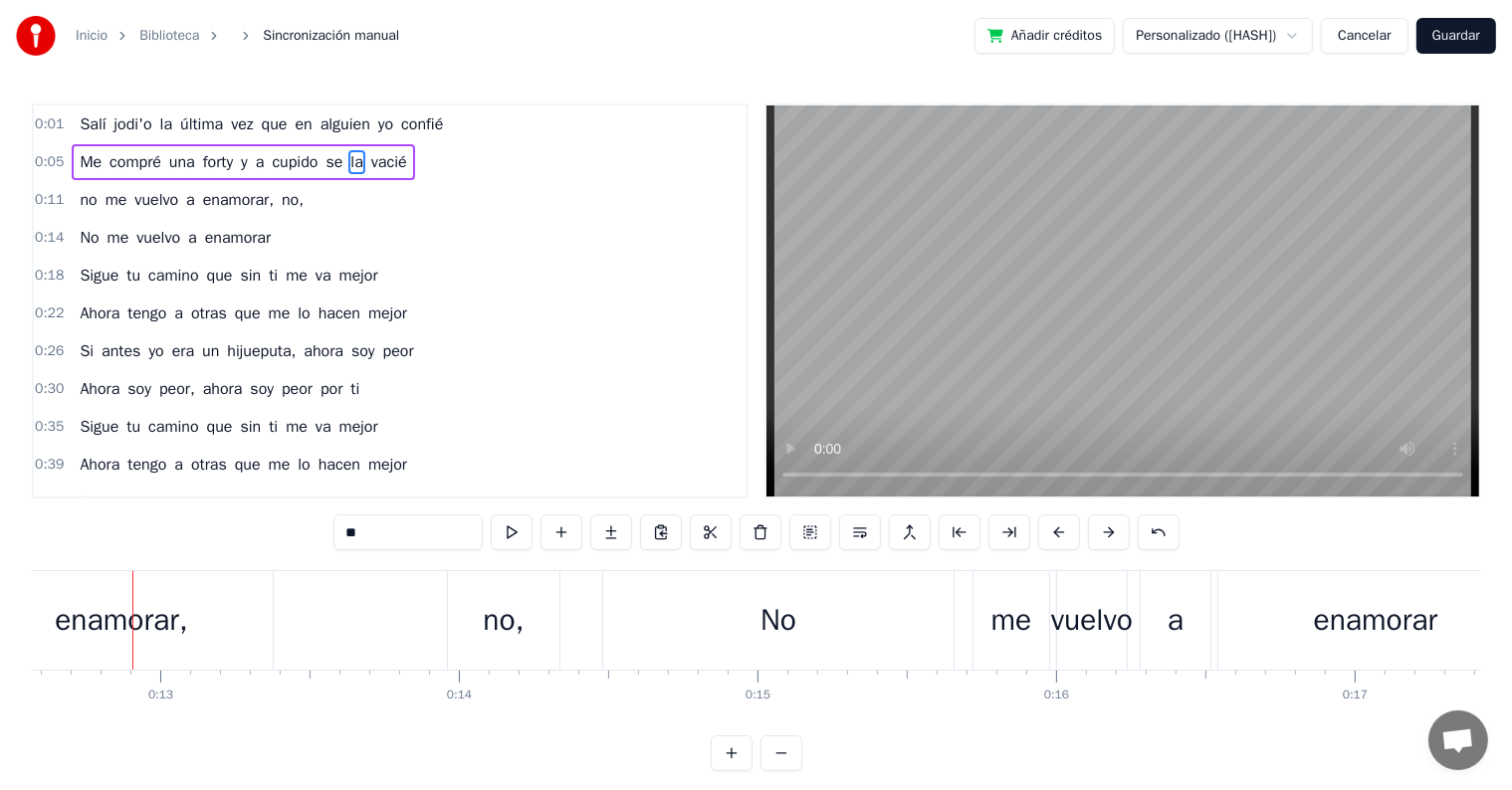 click on "No" at bounding box center (89, 238) 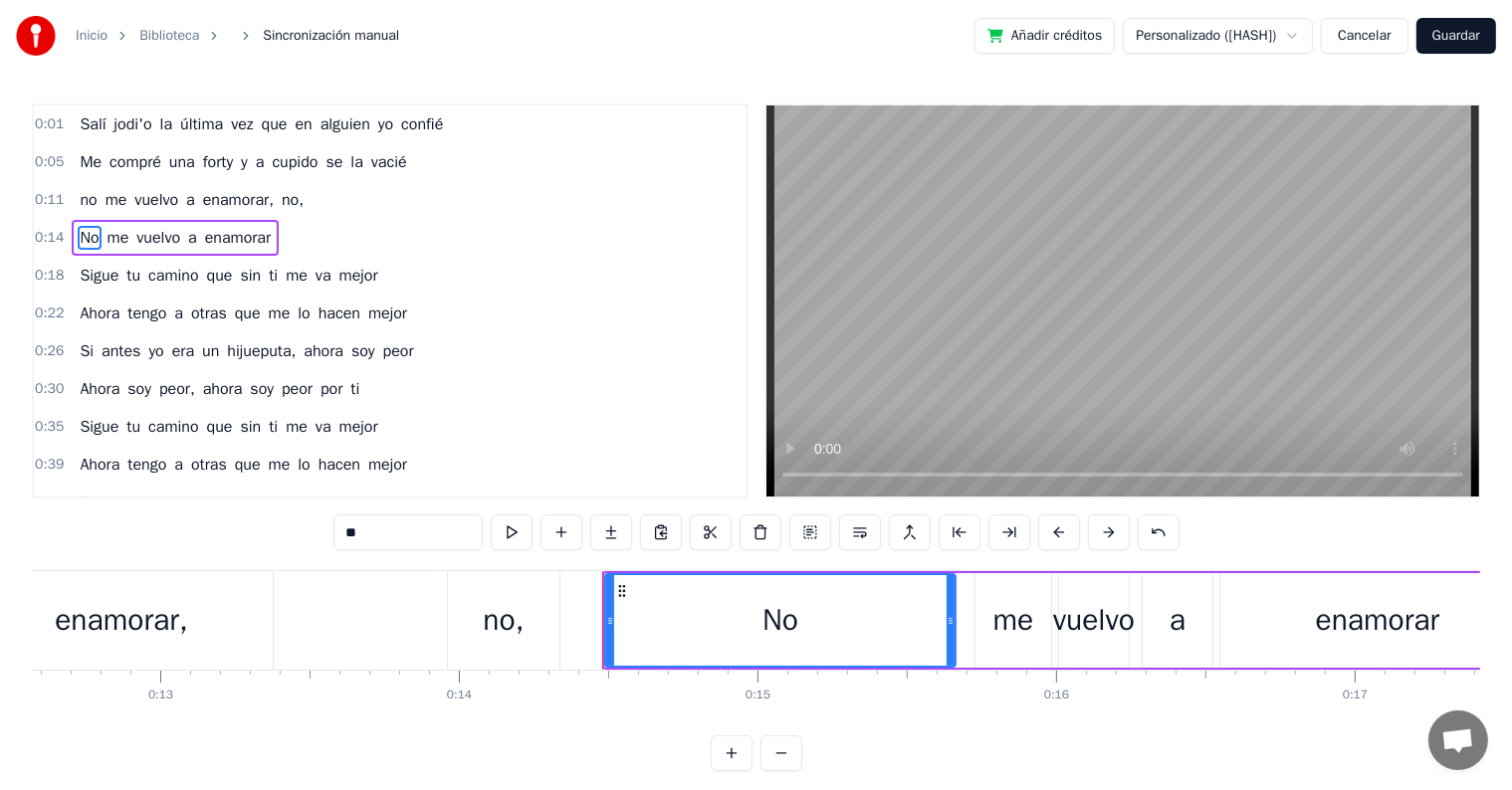 drag, startPoint x: 356, startPoint y: 528, endPoint x: 330, endPoint y: 528, distance: 26 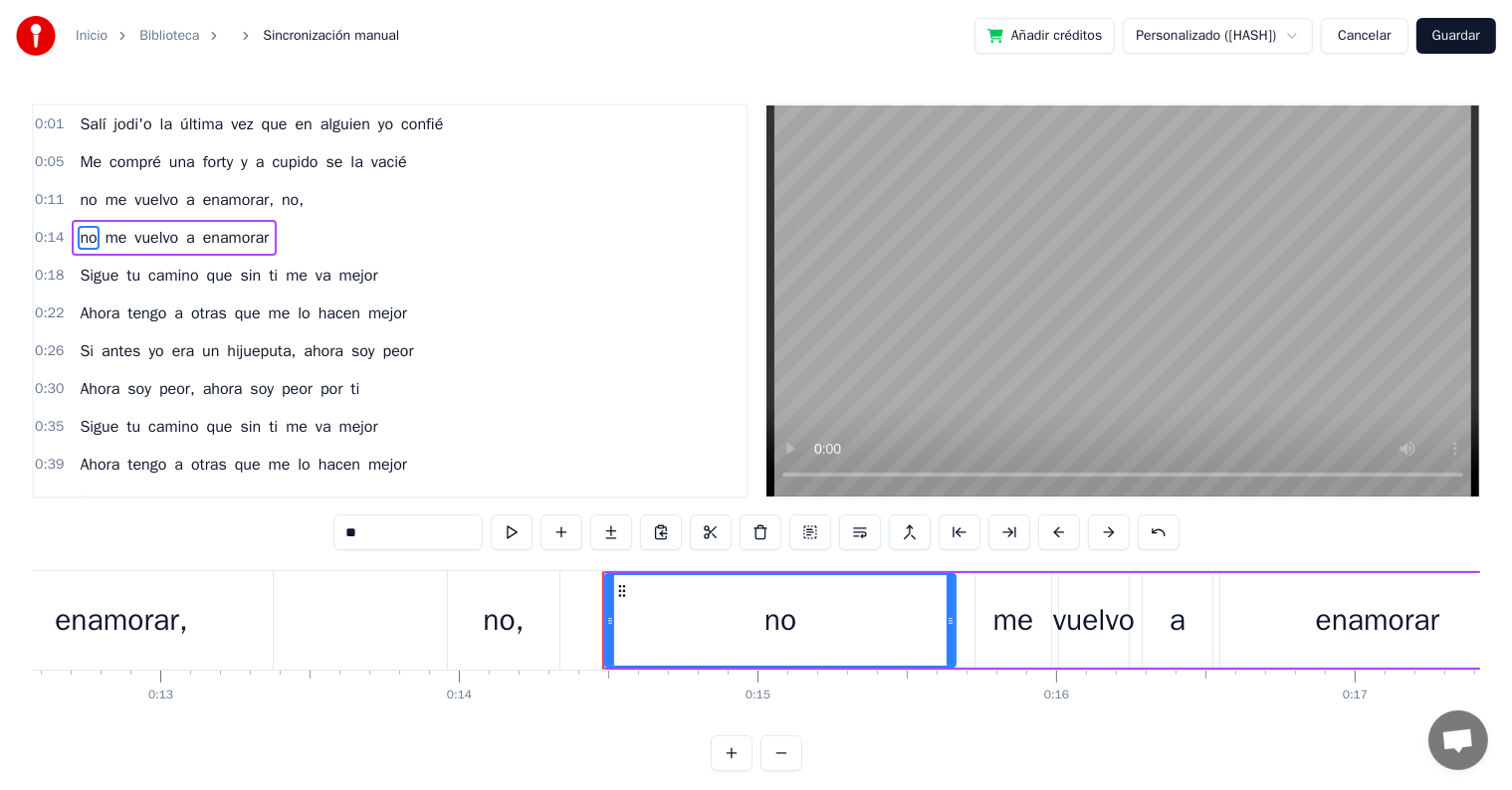 click on "enamorar," at bounding box center (238, 200) 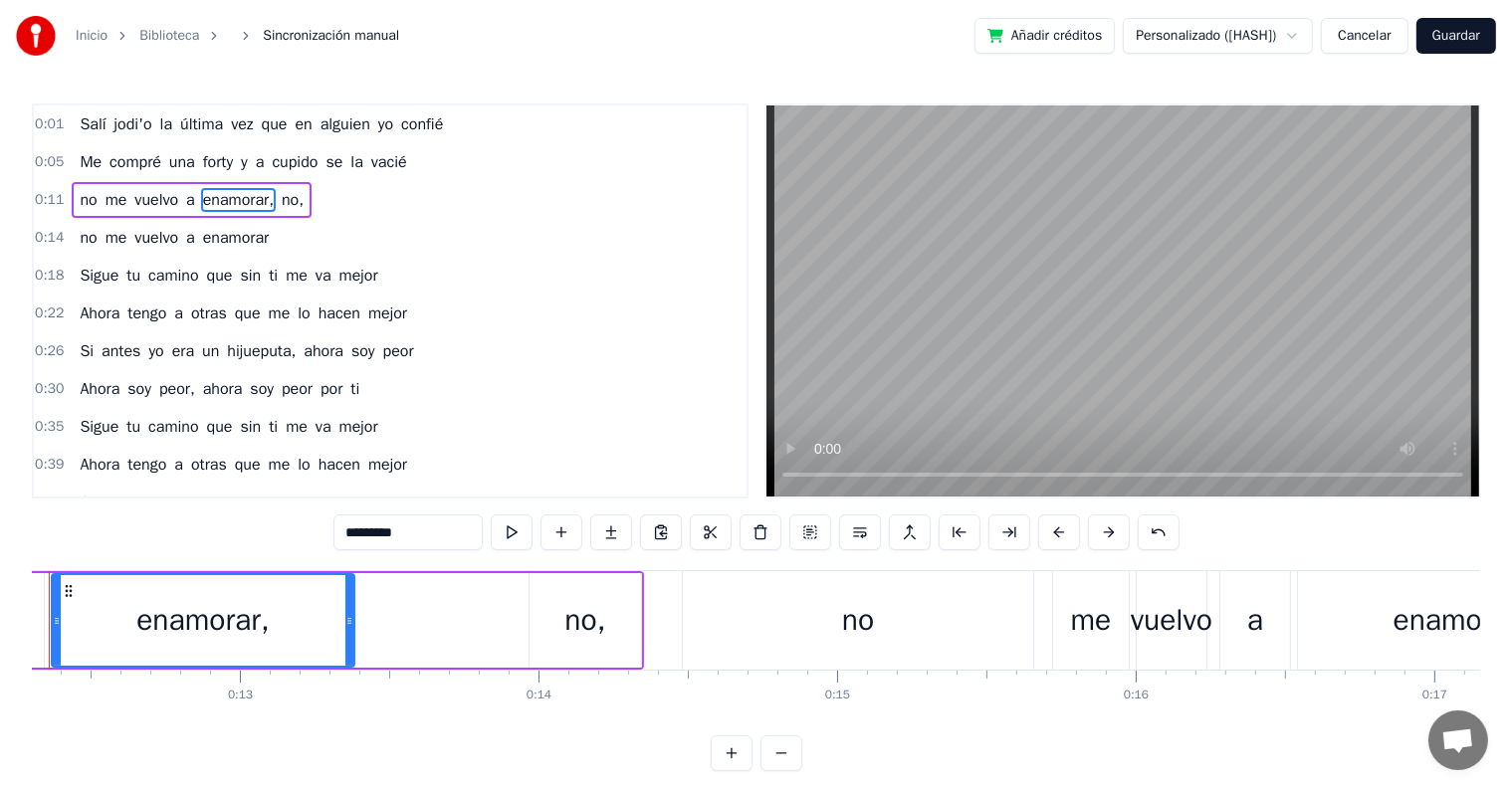 scroll, scrollTop: 0, scrollLeft: 3591, axis: horizontal 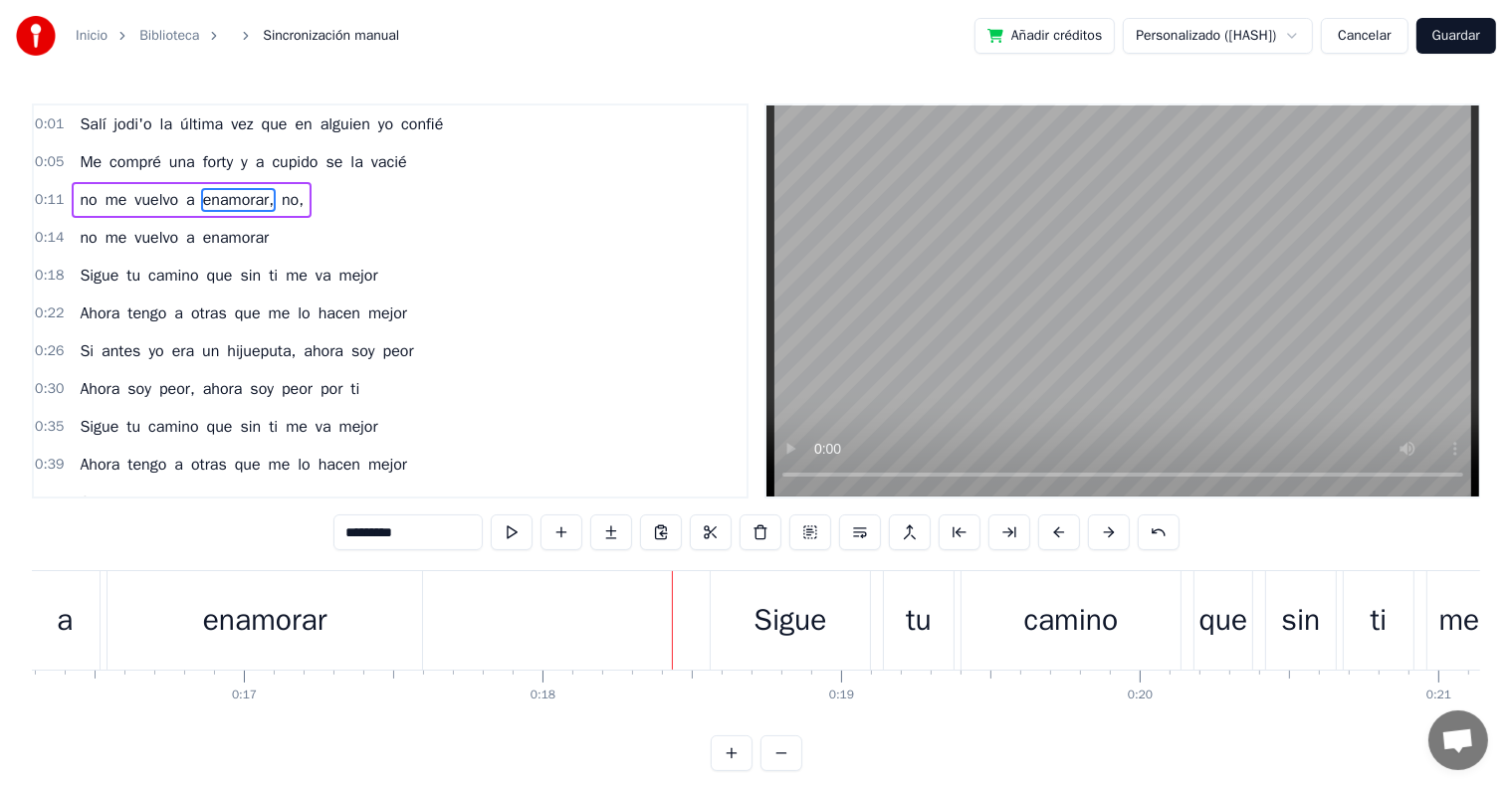 click on "Guardar" at bounding box center [1456, 36] 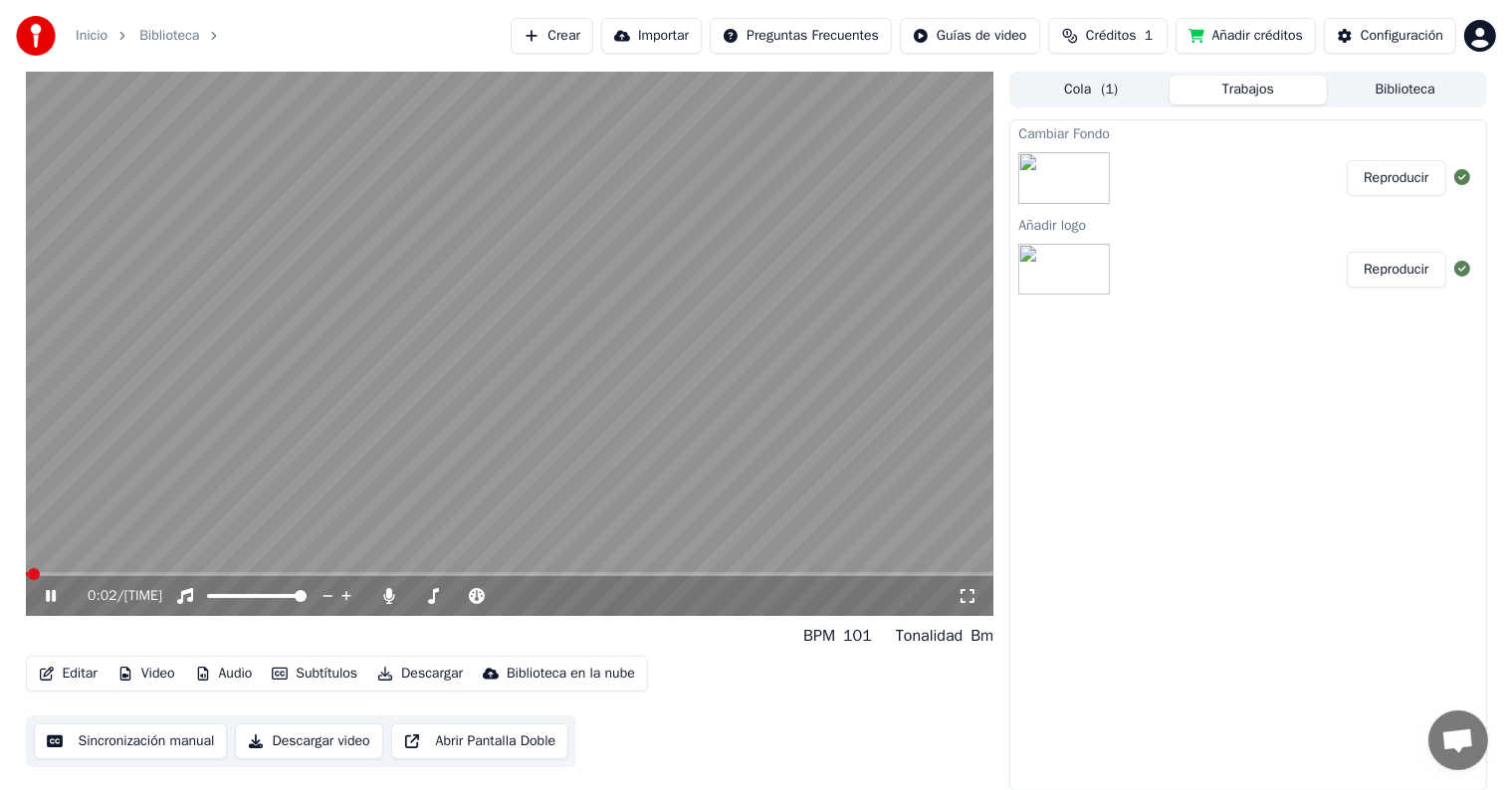 click 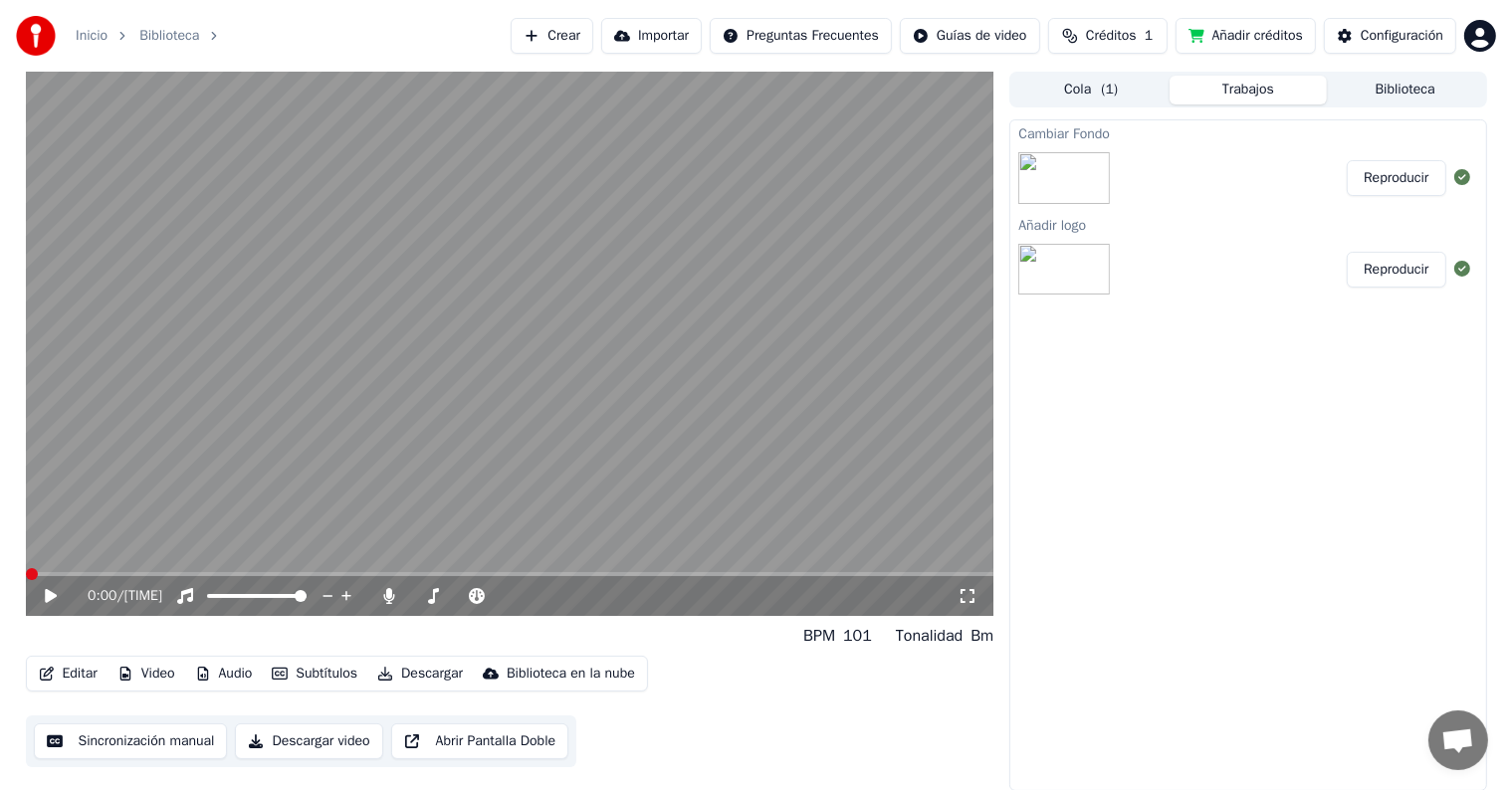 click at bounding box center [32, 574] 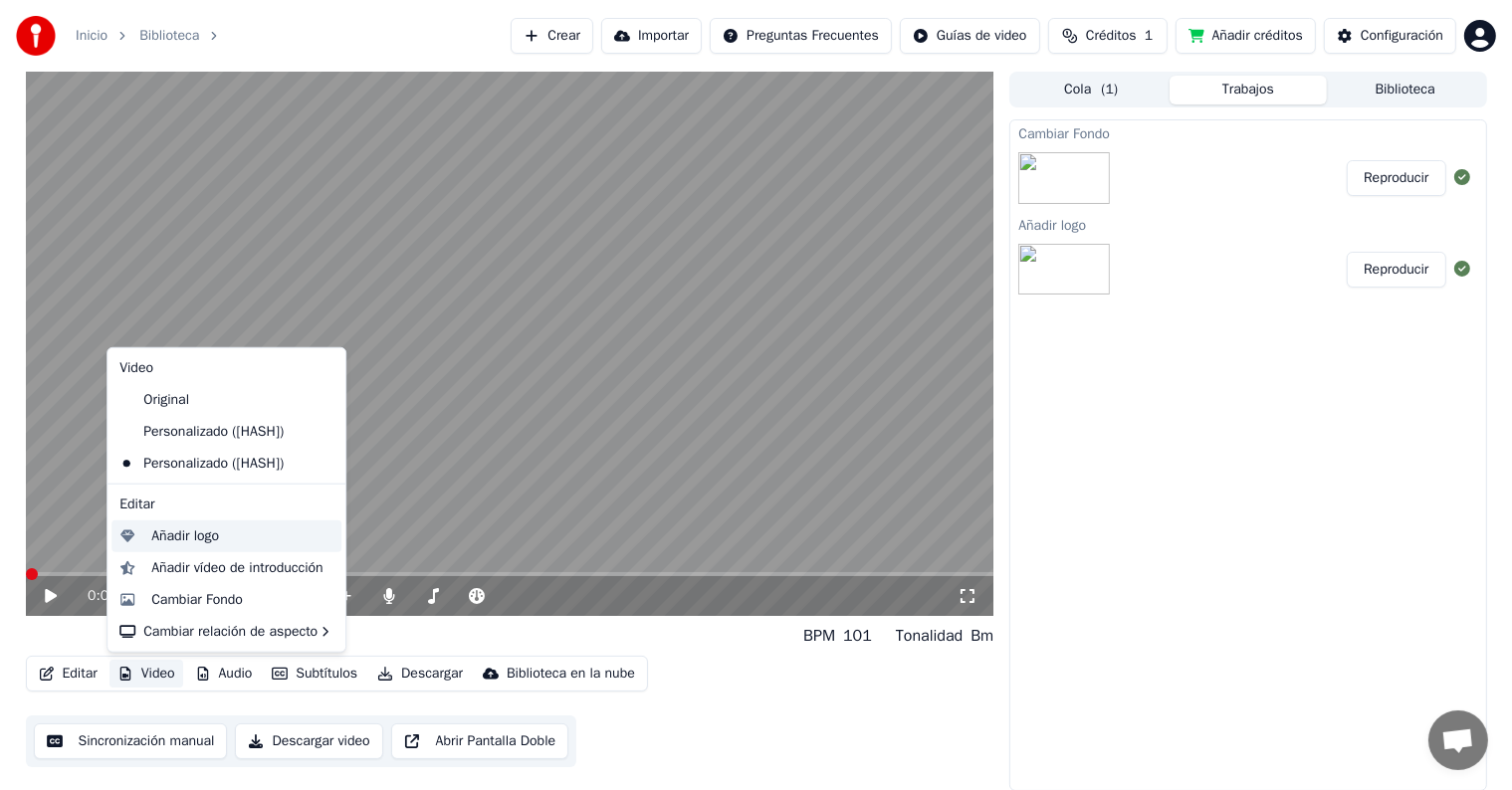 click on "Añadir logo" at bounding box center (185, 536) 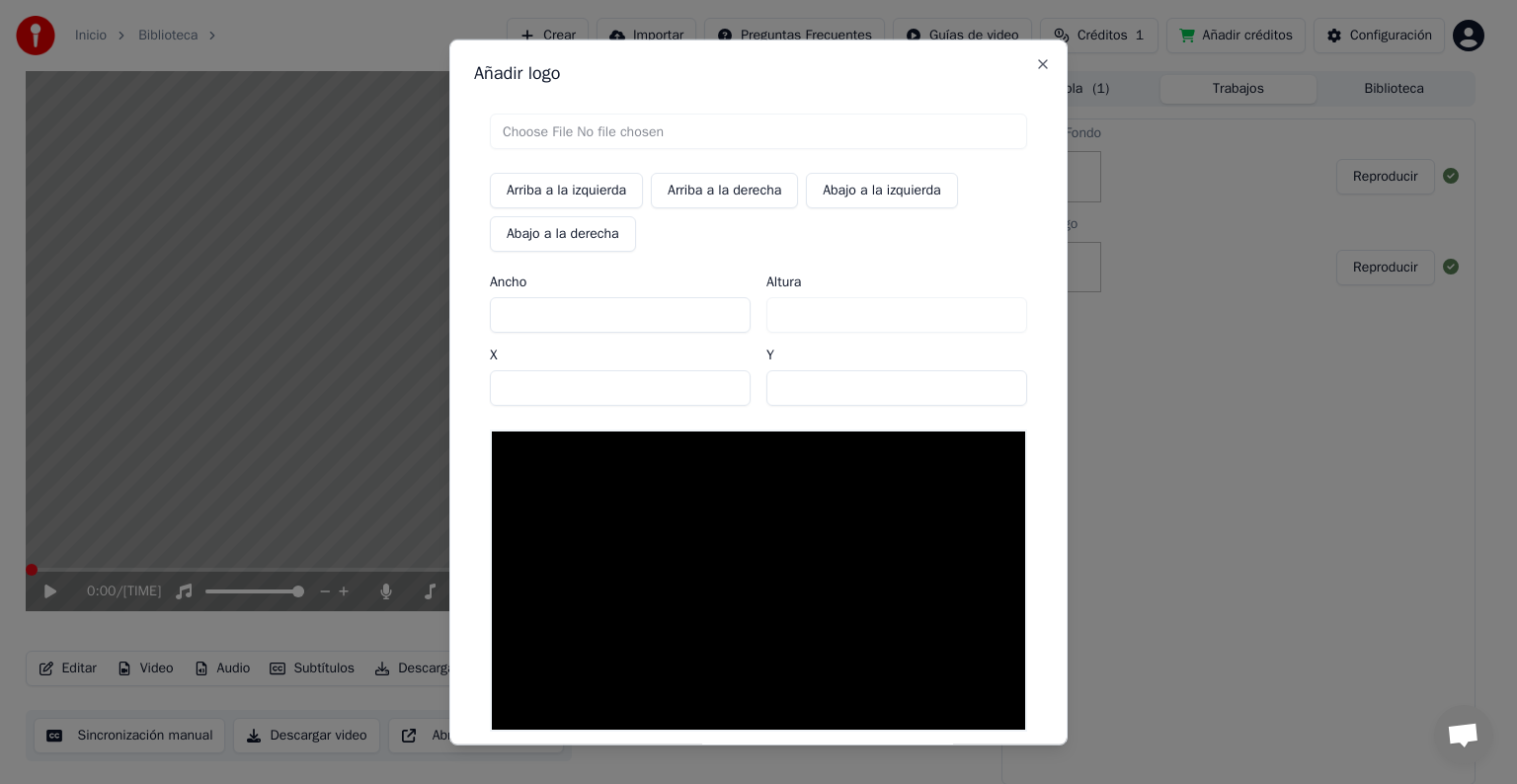 click at bounding box center (758, 131) 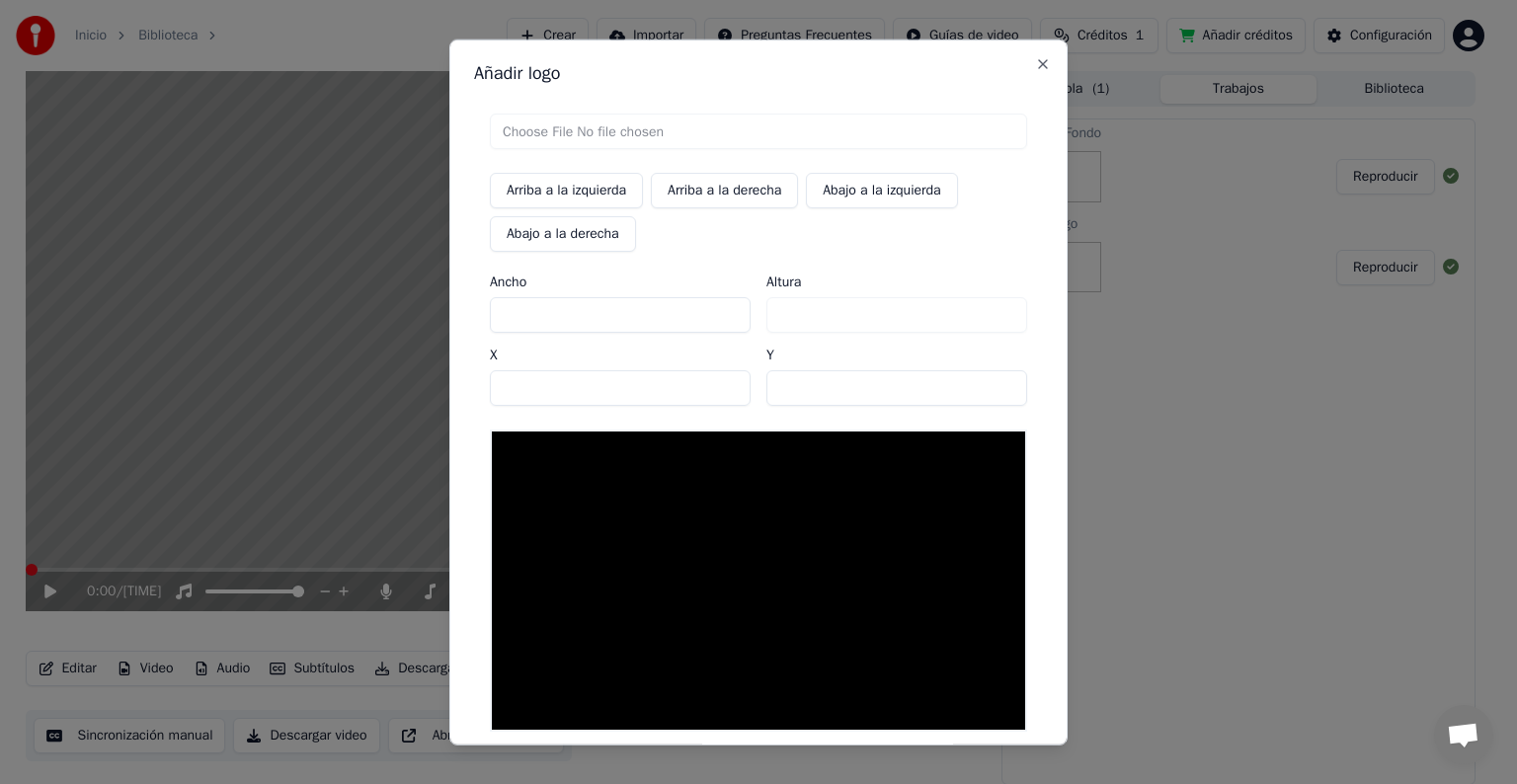 type on "**********" 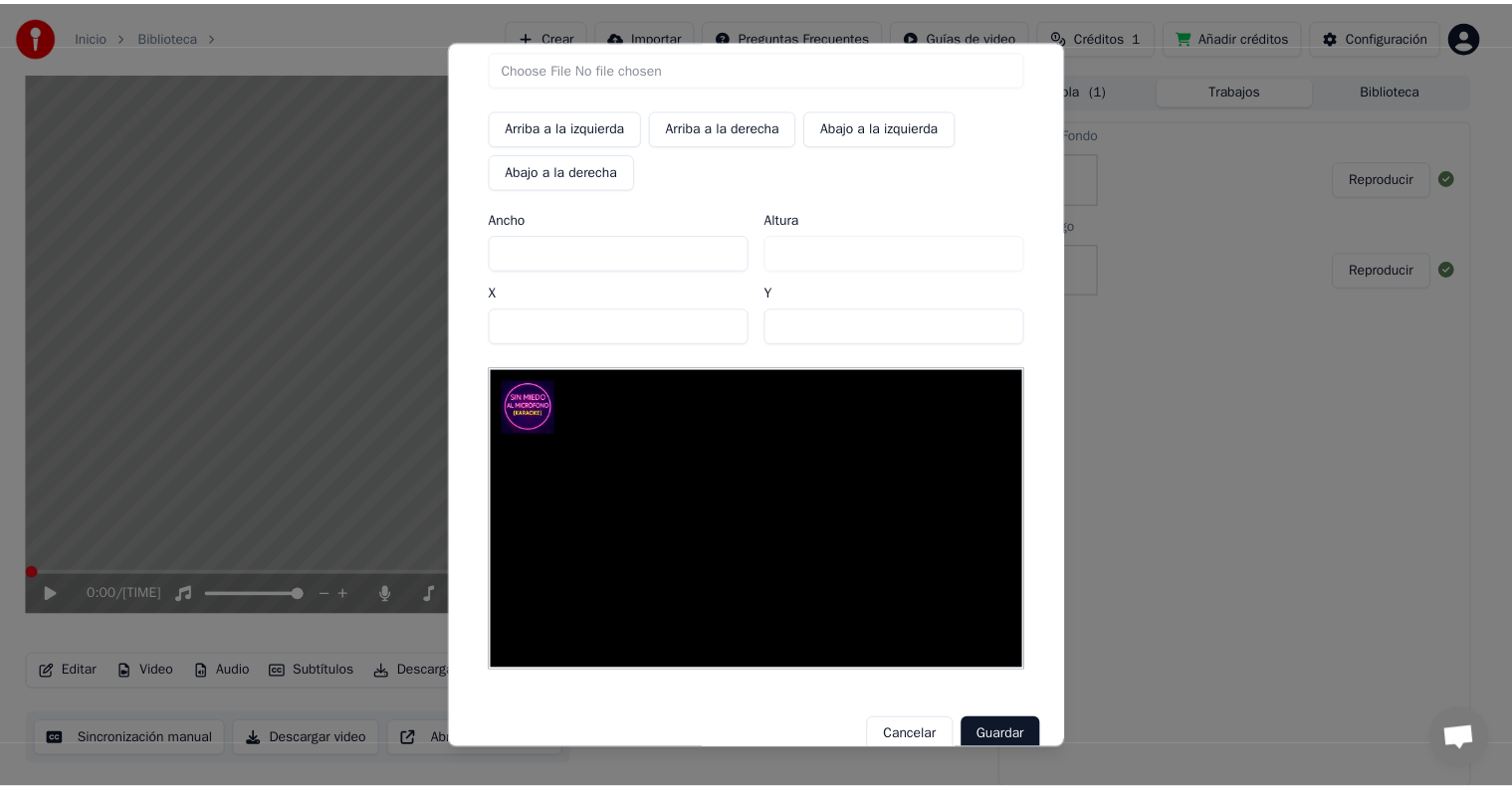scroll, scrollTop: 95, scrollLeft: 0, axis: vertical 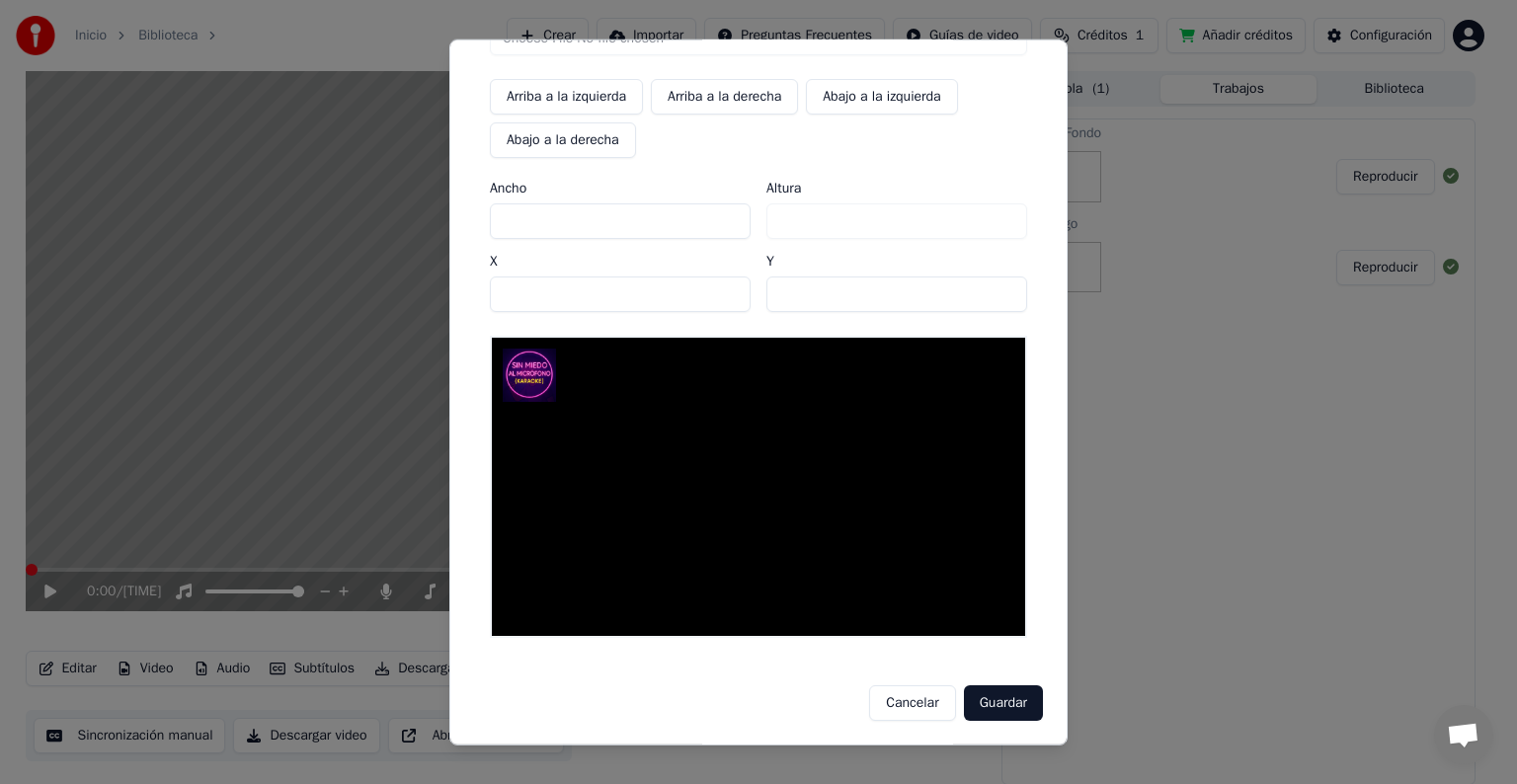 click on "Guardar" at bounding box center (1003, 703) 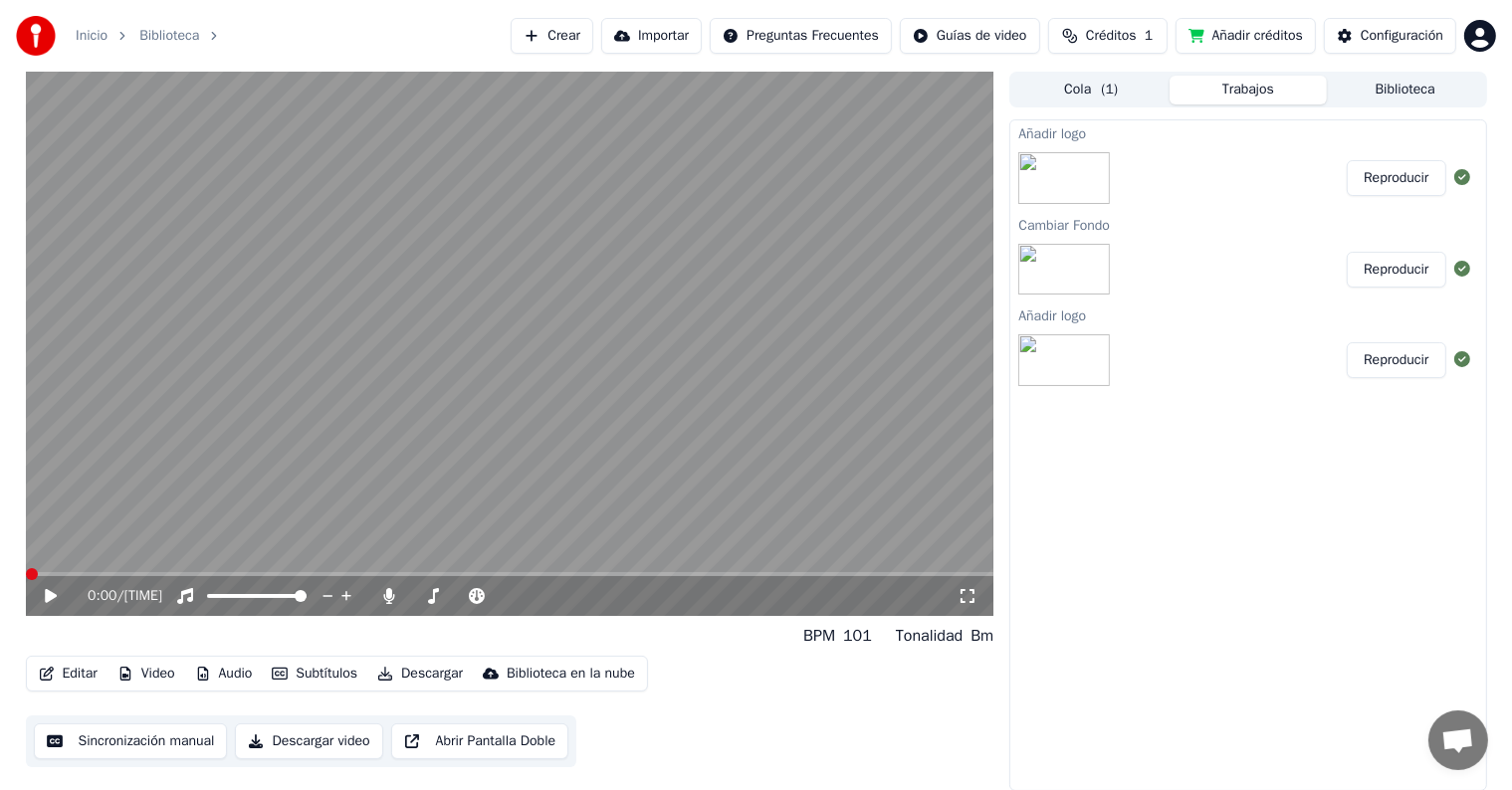 click on "Reproducir" at bounding box center [1396, 178] 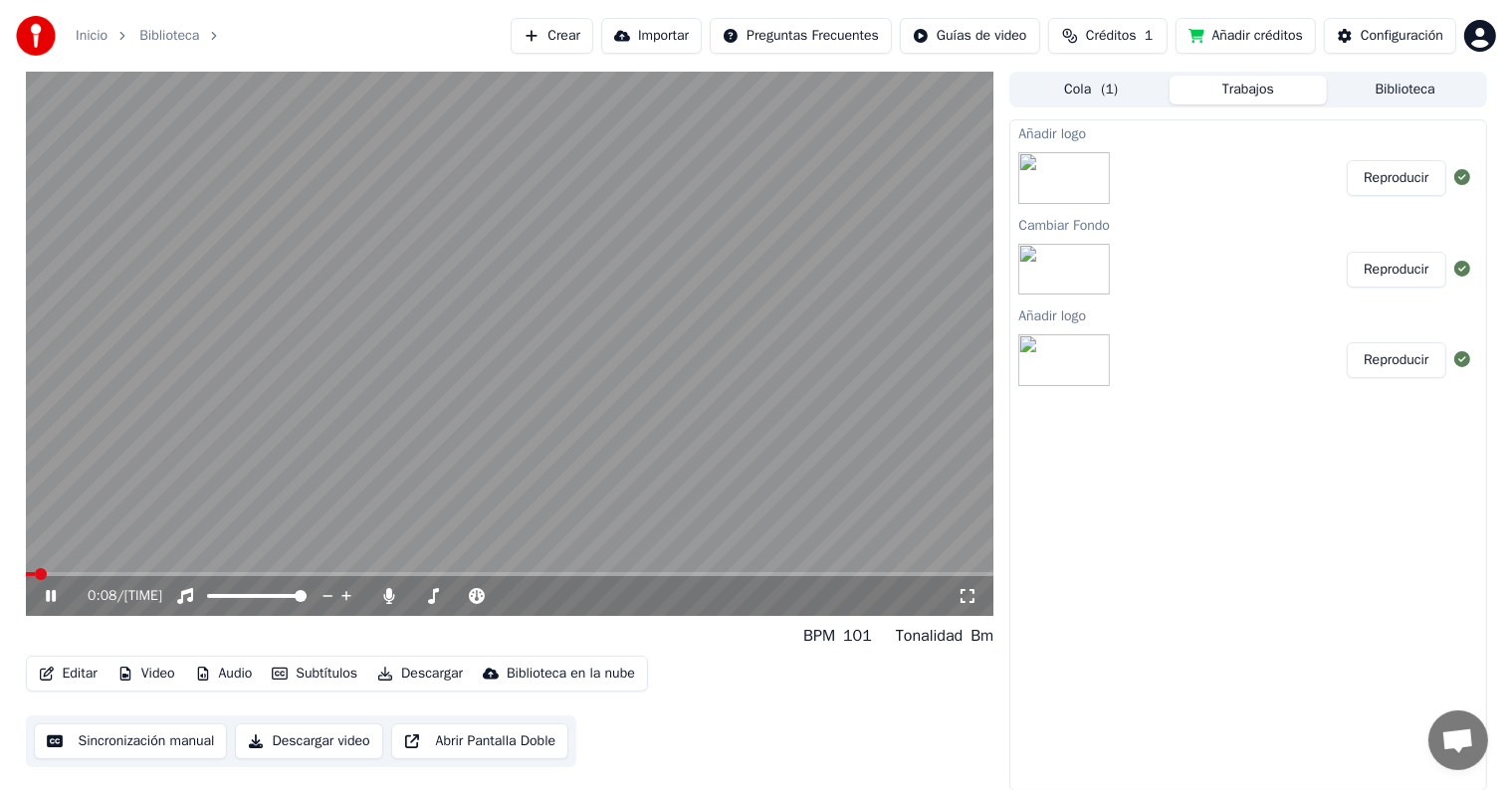 click at bounding box center (510, 343) 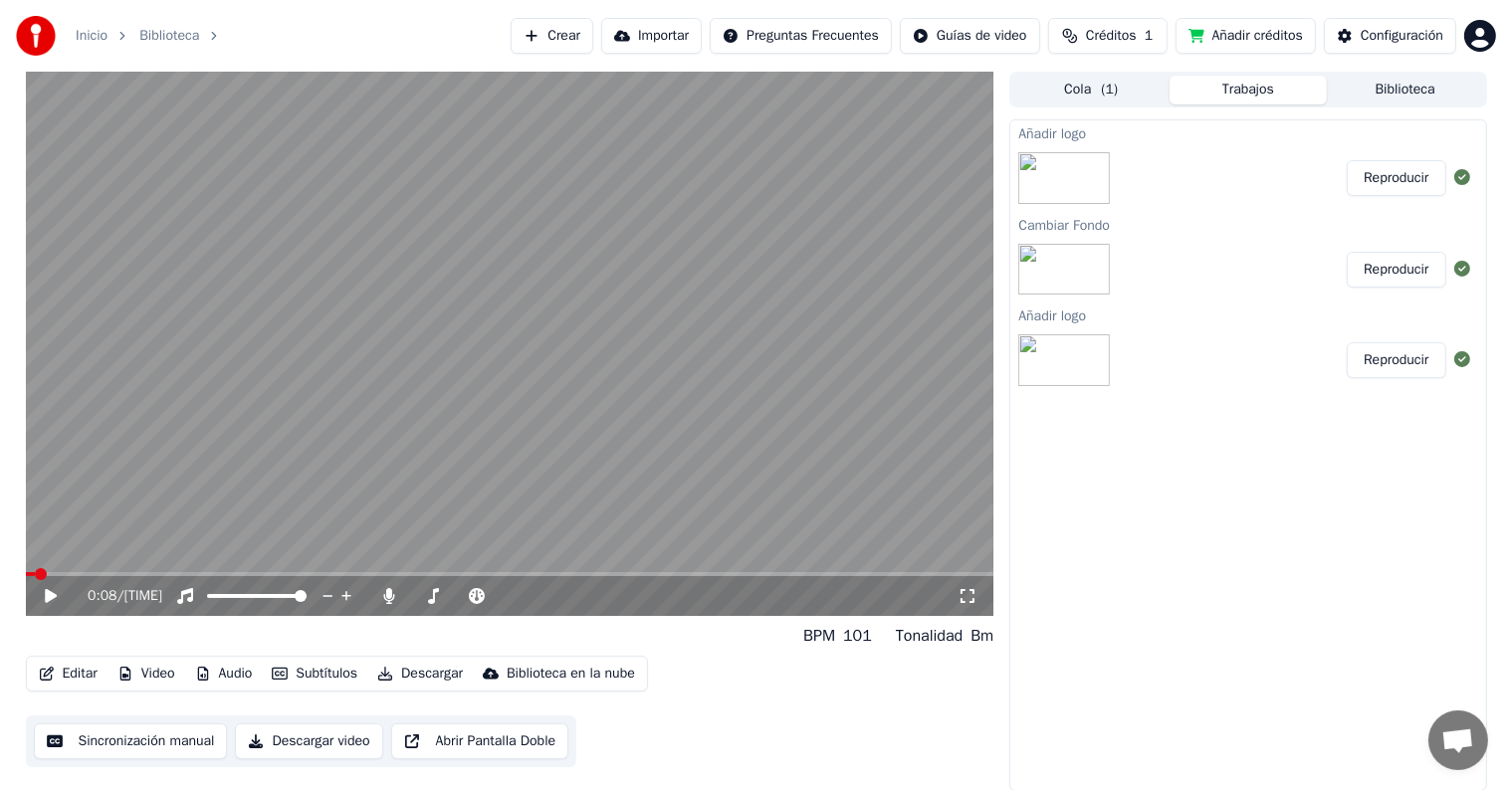 click 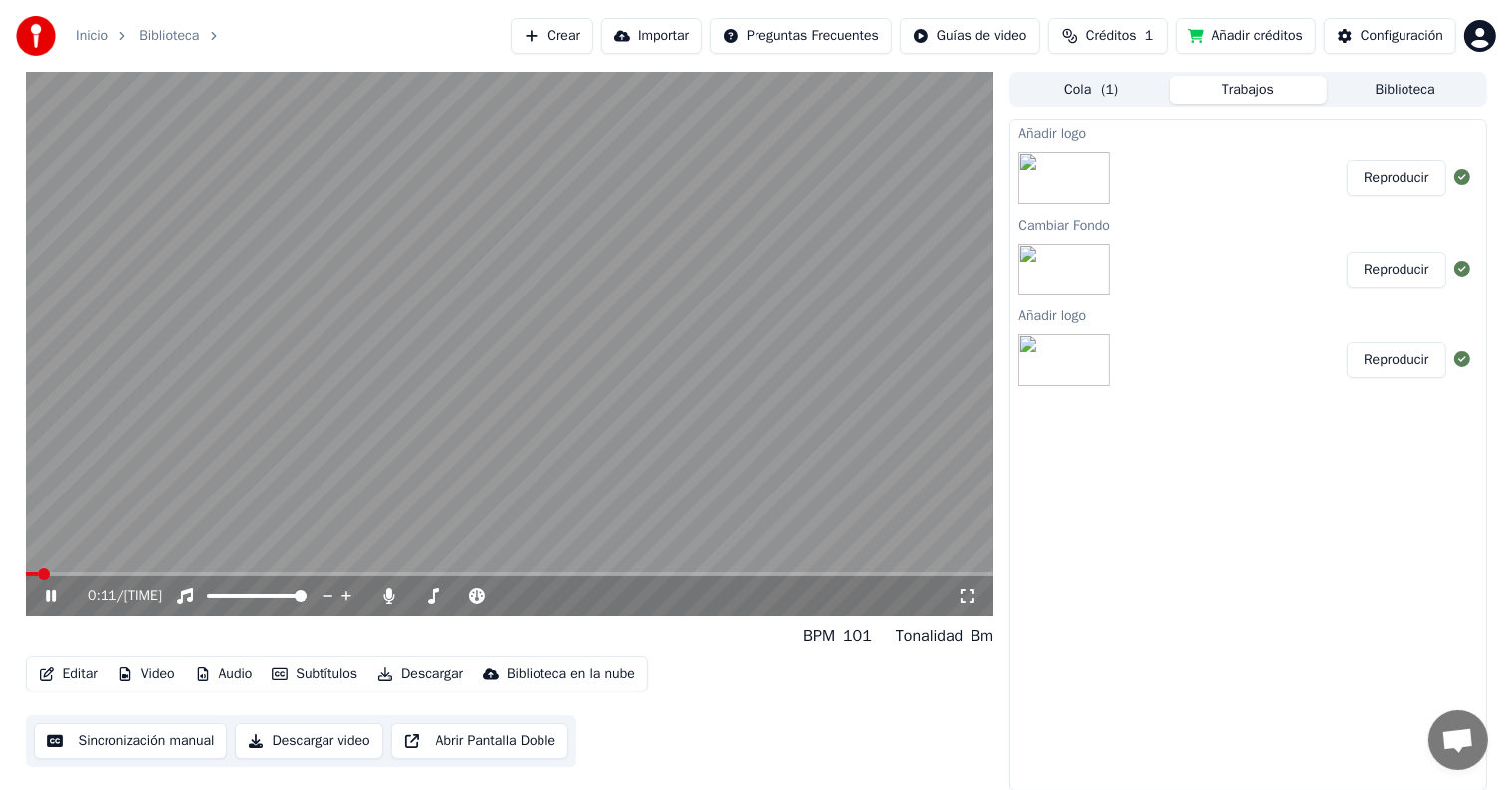 click 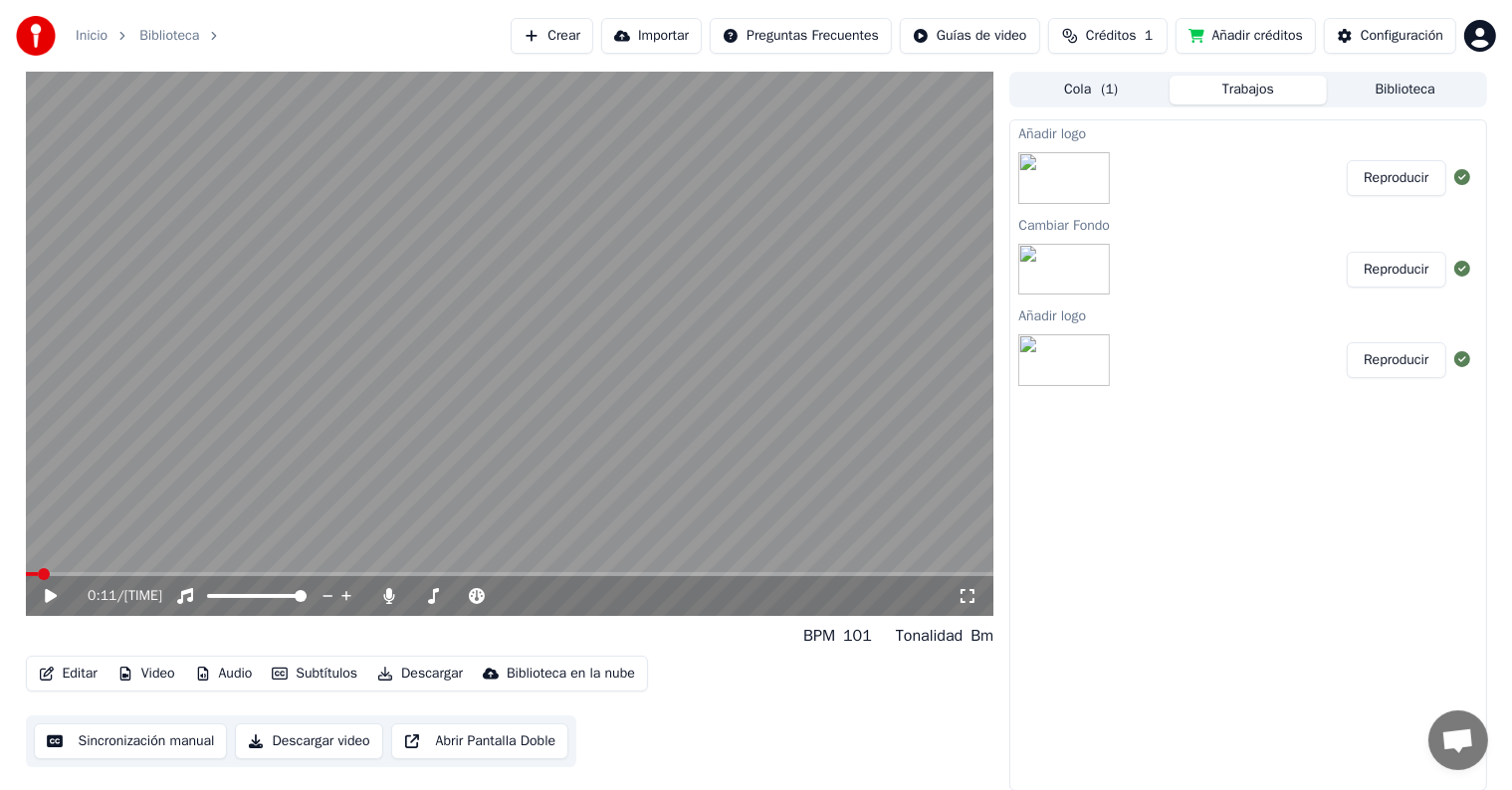click on "Editar Video Audio Subtítulos Descargar Biblioteca en la nube" at bounding box center [336, 674] 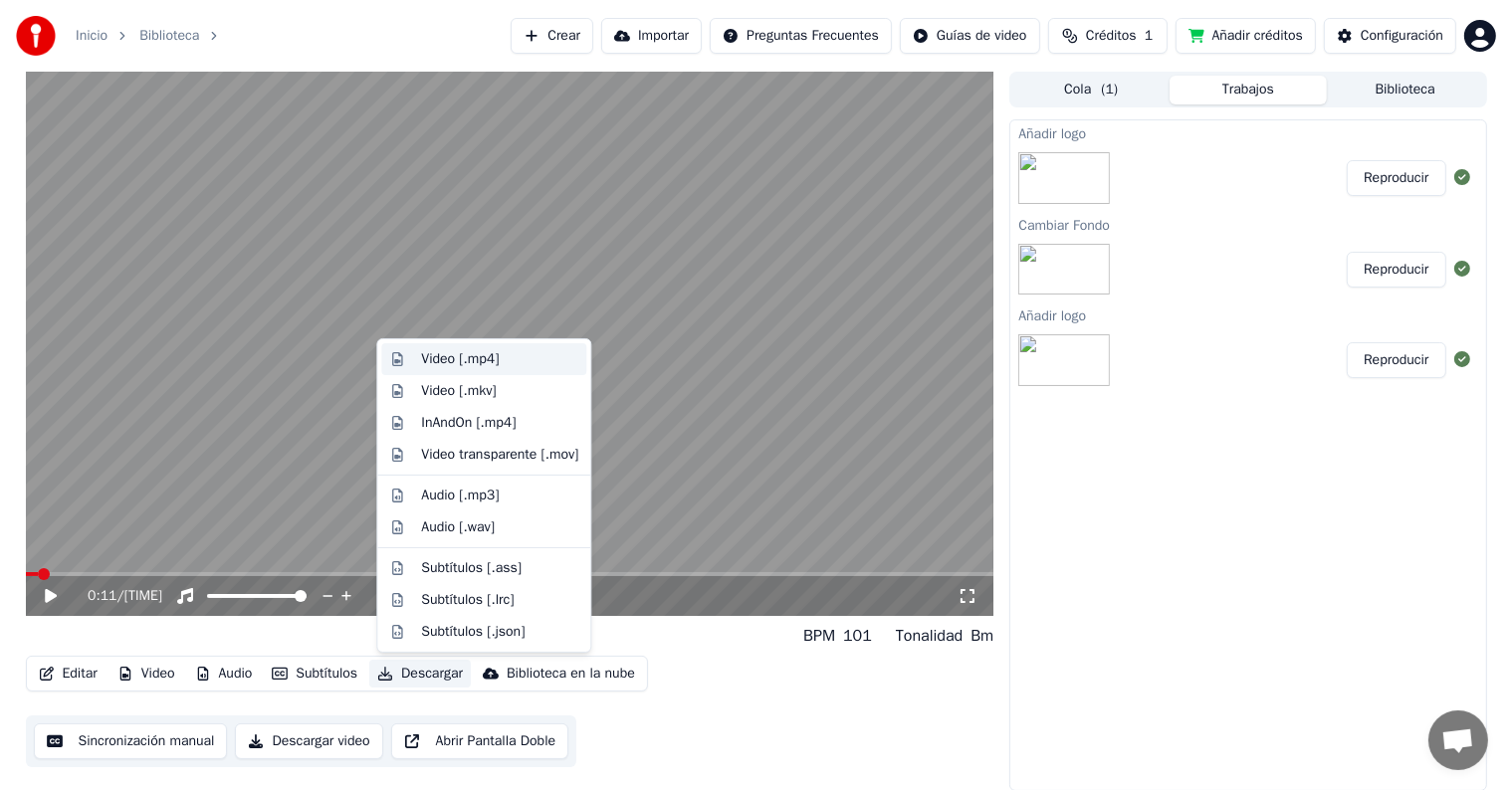 click on "Video [.mp4]" at bounding box center (460, 359) 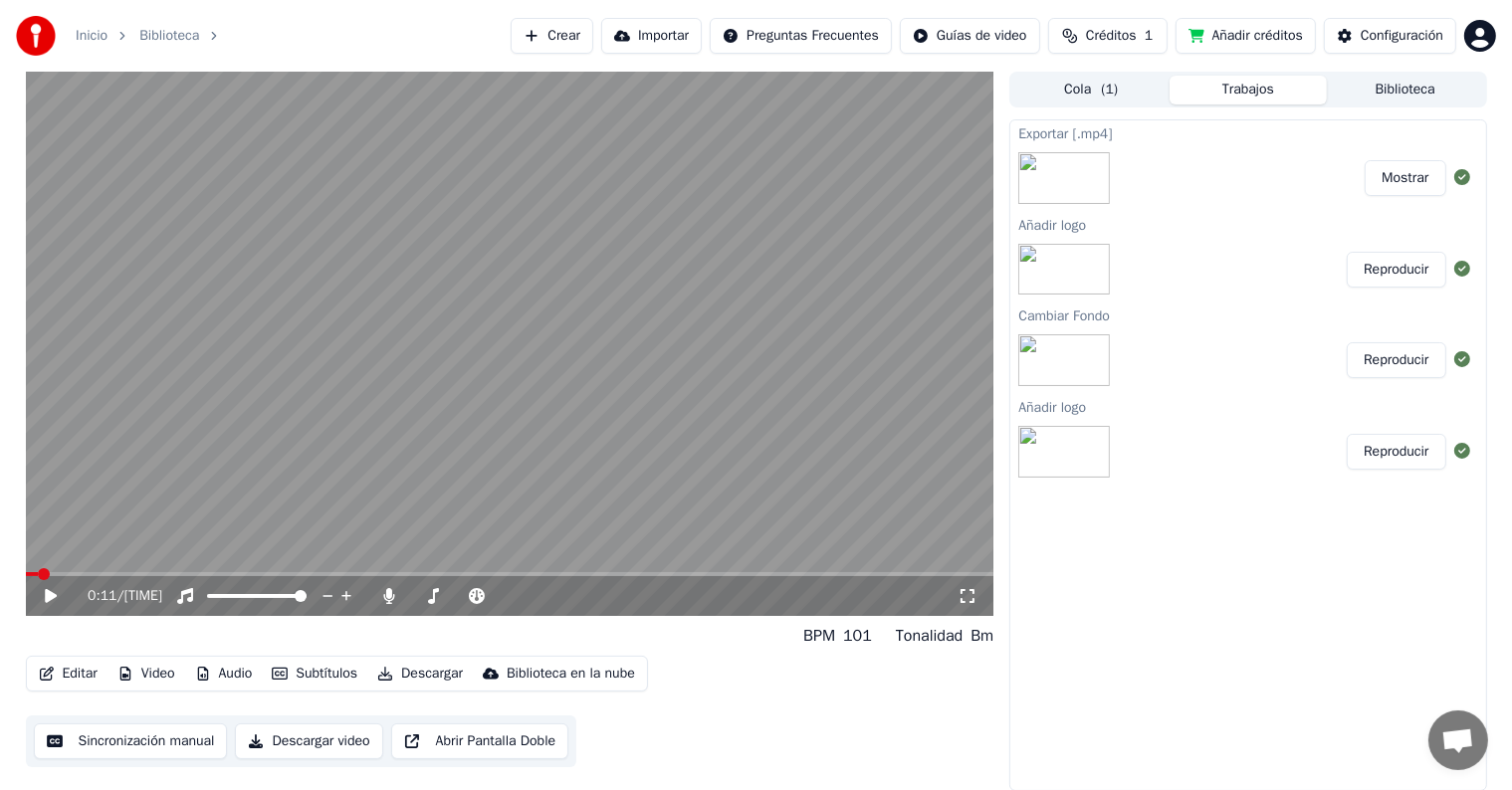 click on "Mostrar" at bounding box center [1404, 178] 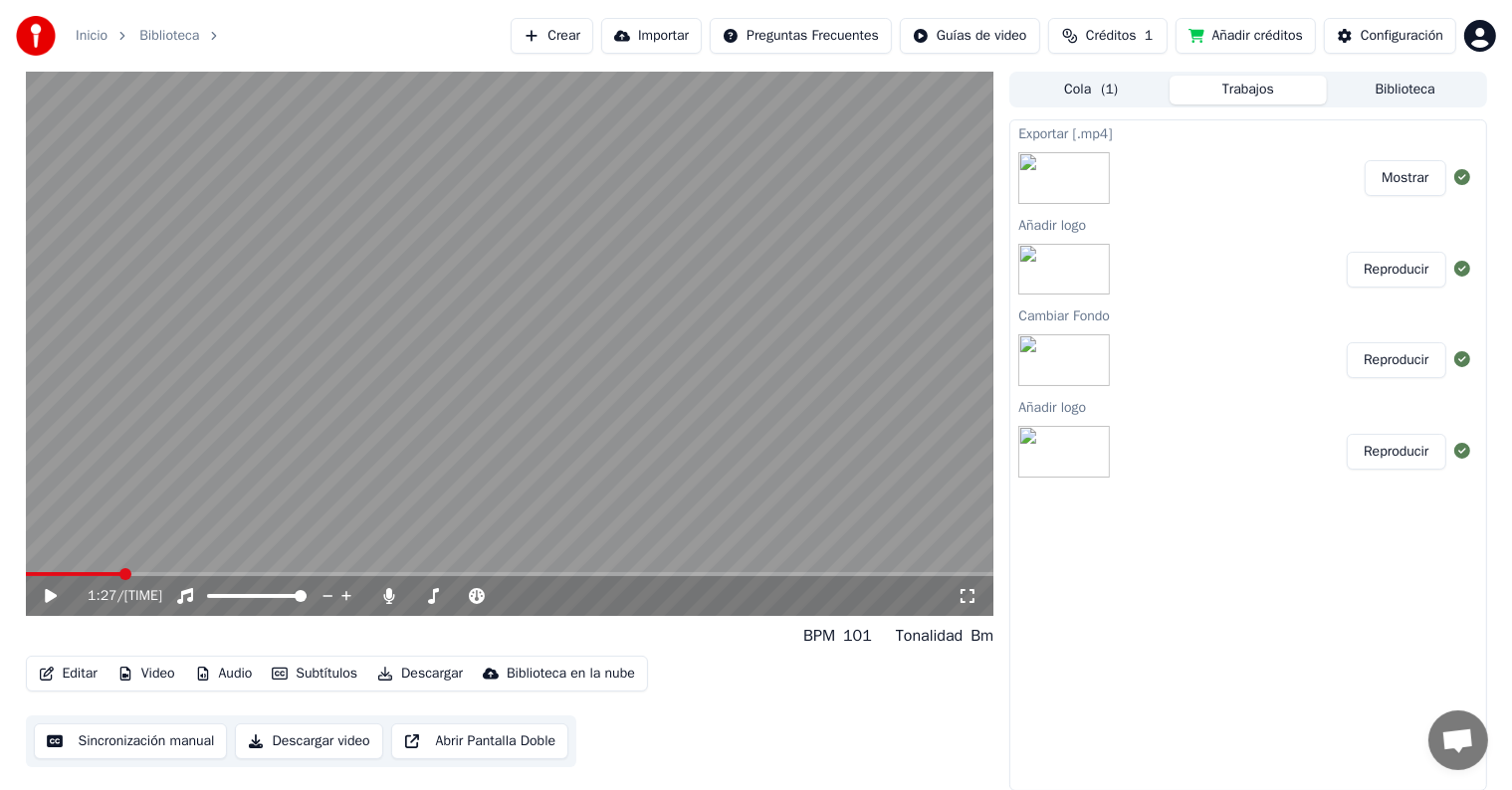 click on "[TIME]  /  [TIME]" at bounding box center (510, 596) 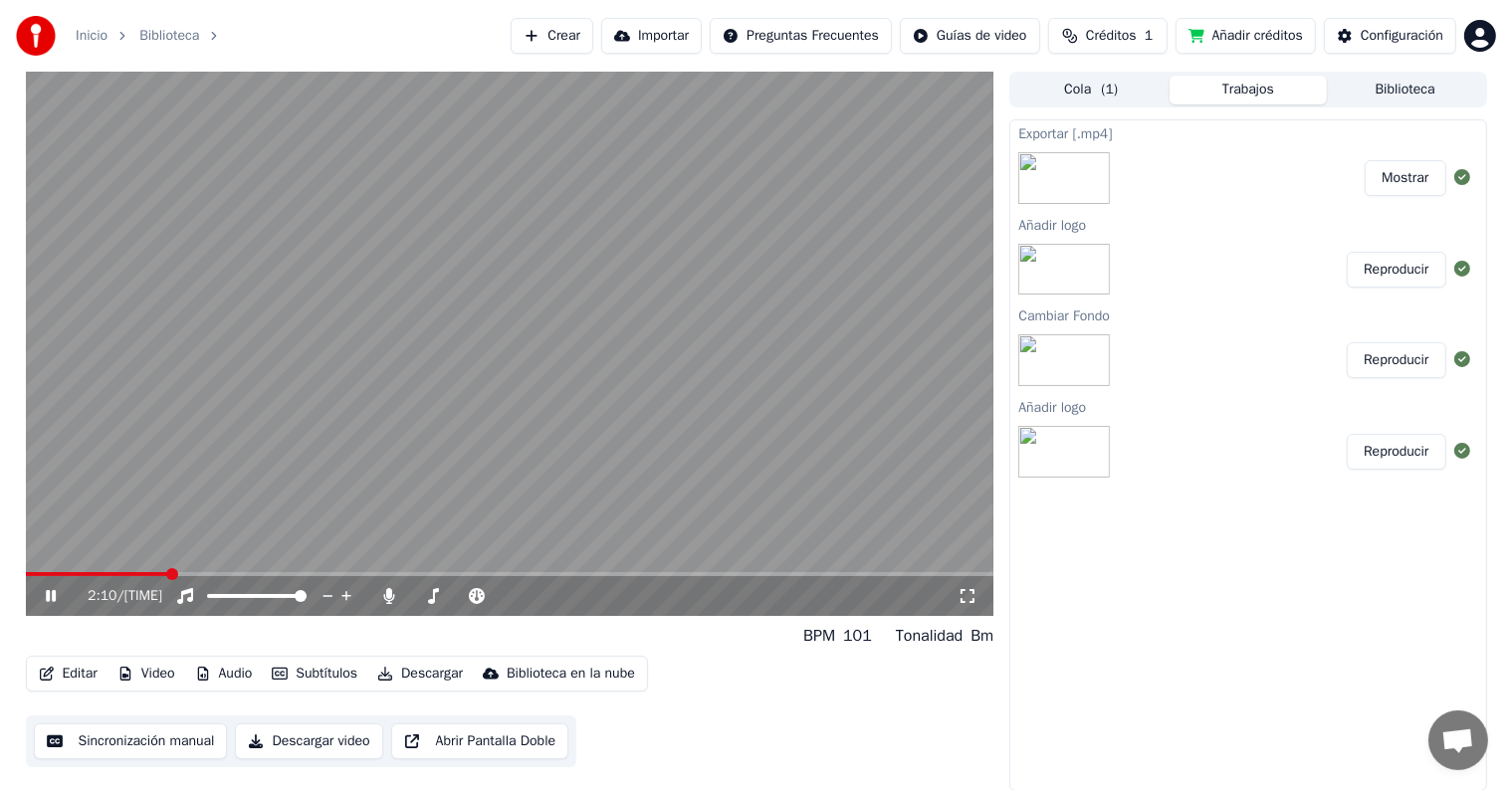 click at bounding box center [510, 574] 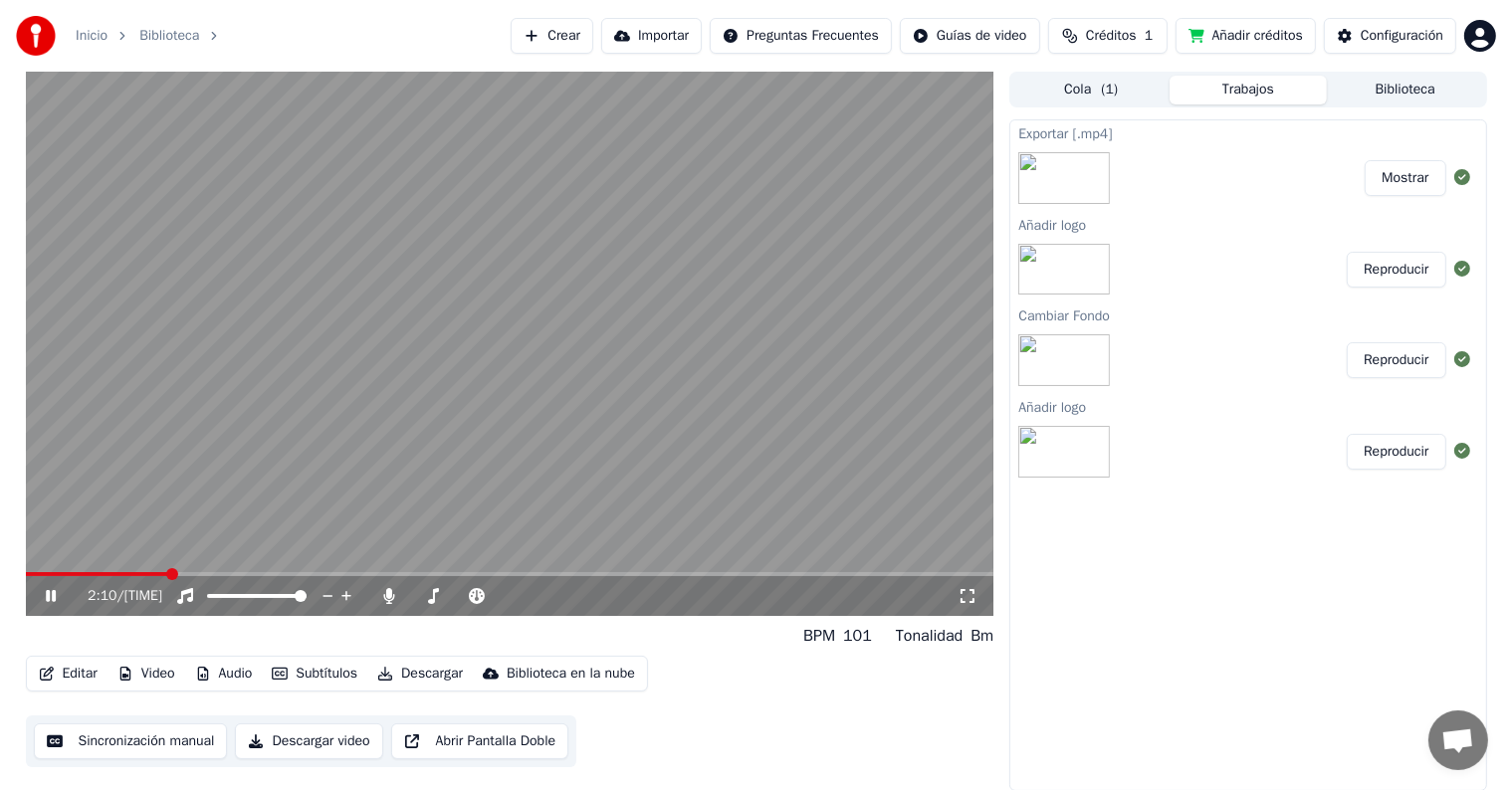 click at bounding box center (510, 574) 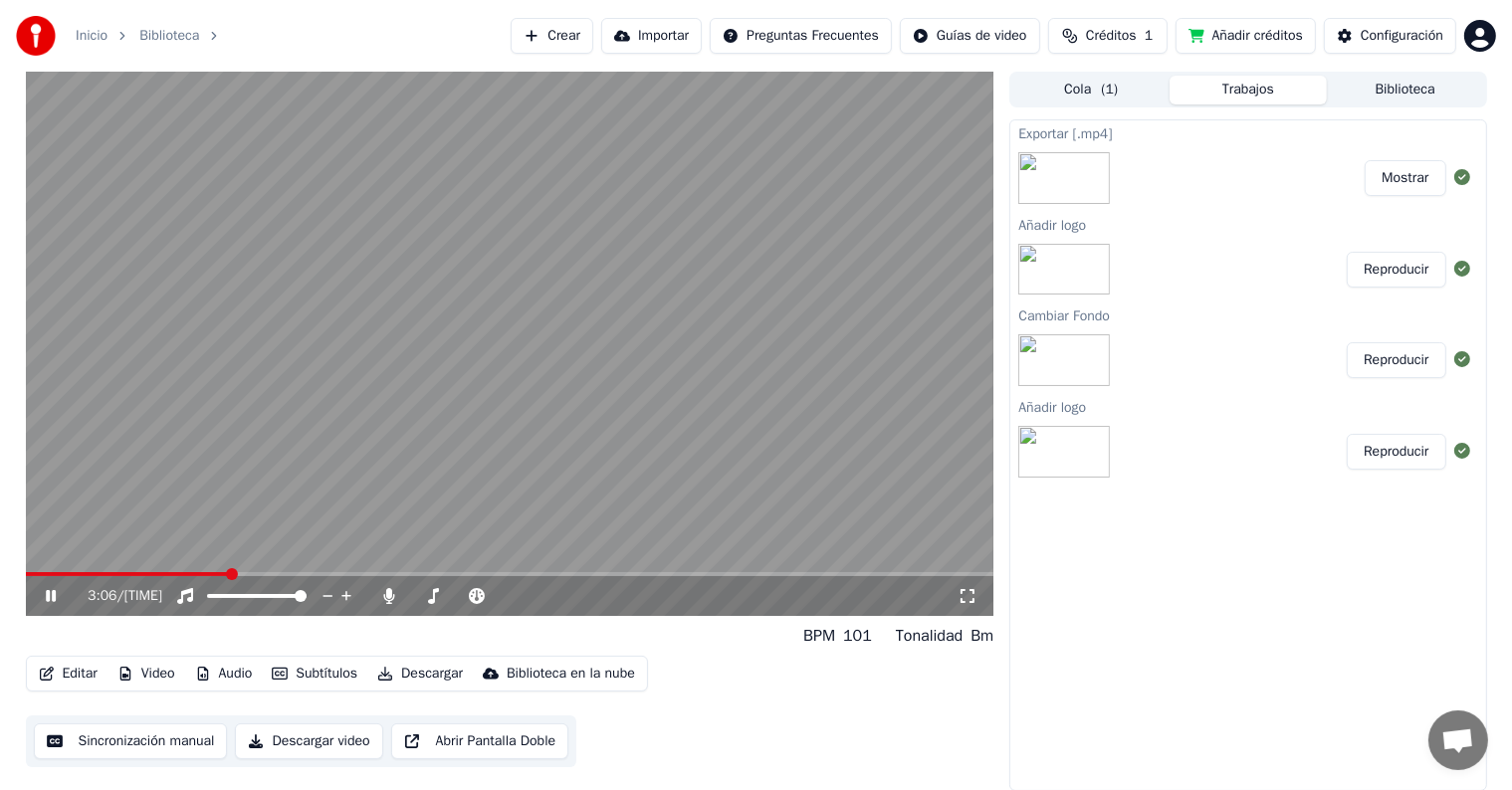 click at bounding box center (510, 574) 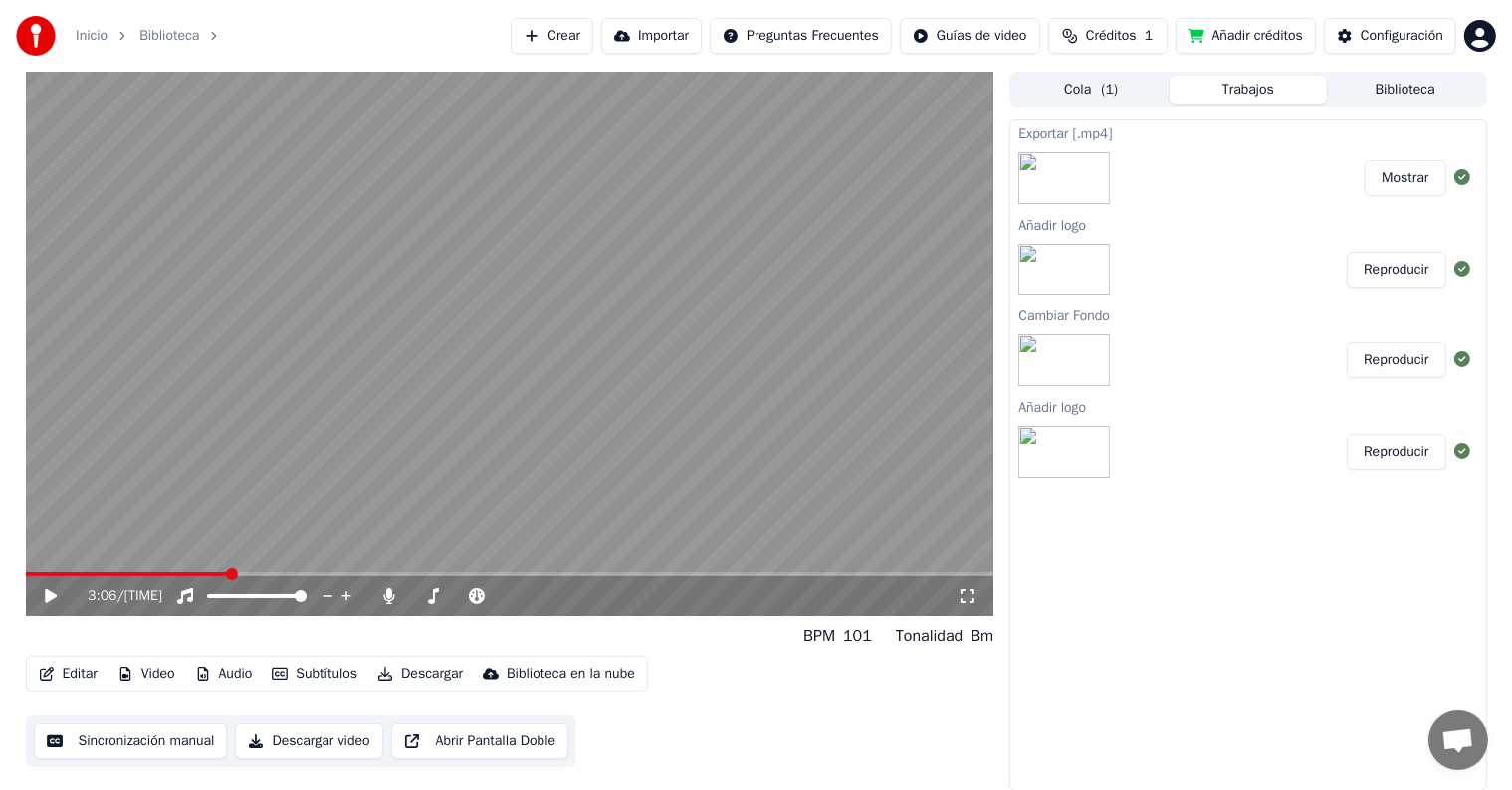 click at bounding box center [510, 574] 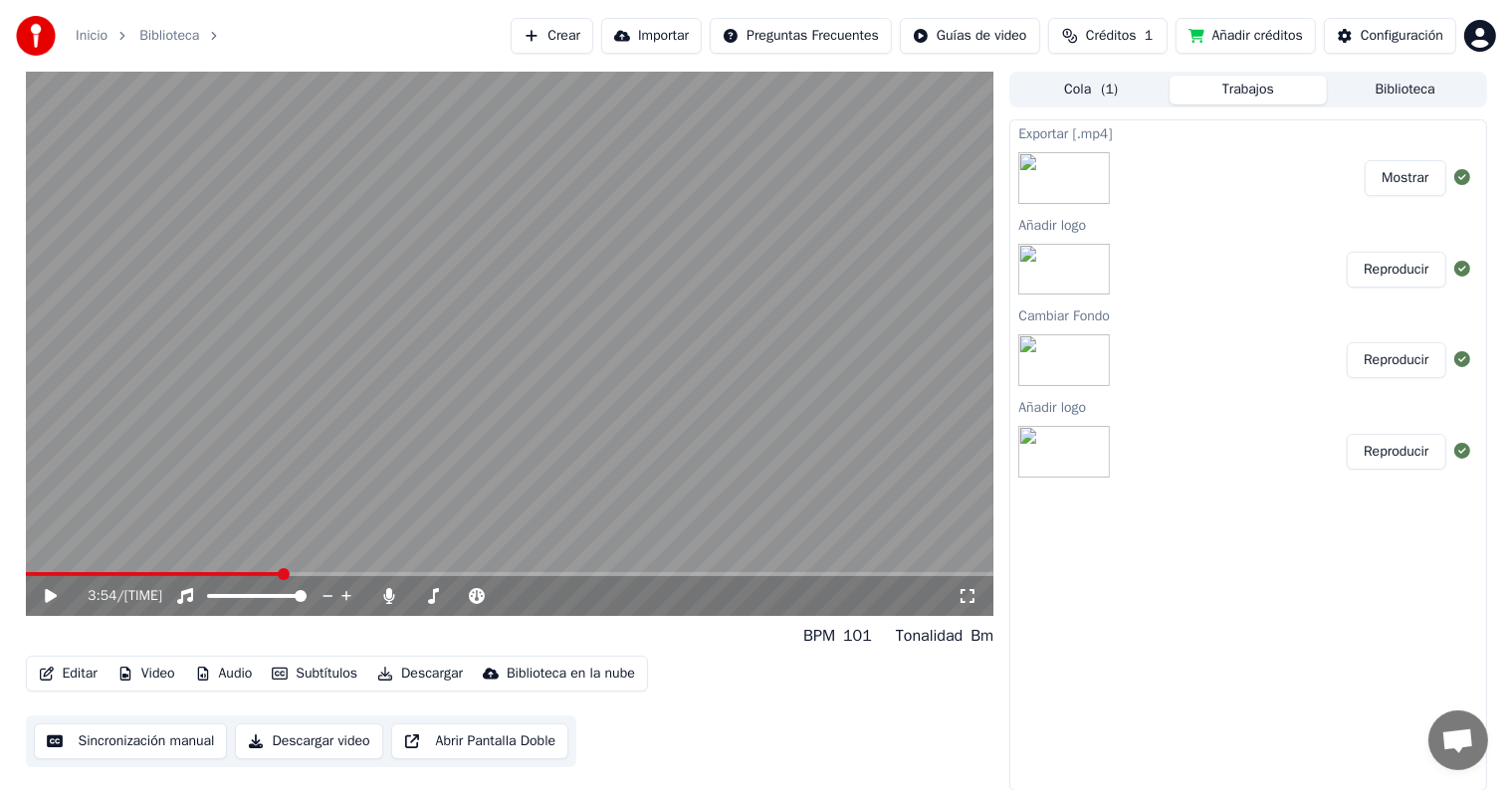 click on "[TIME]  /  [TIME]" at bounding box center (510, 596) 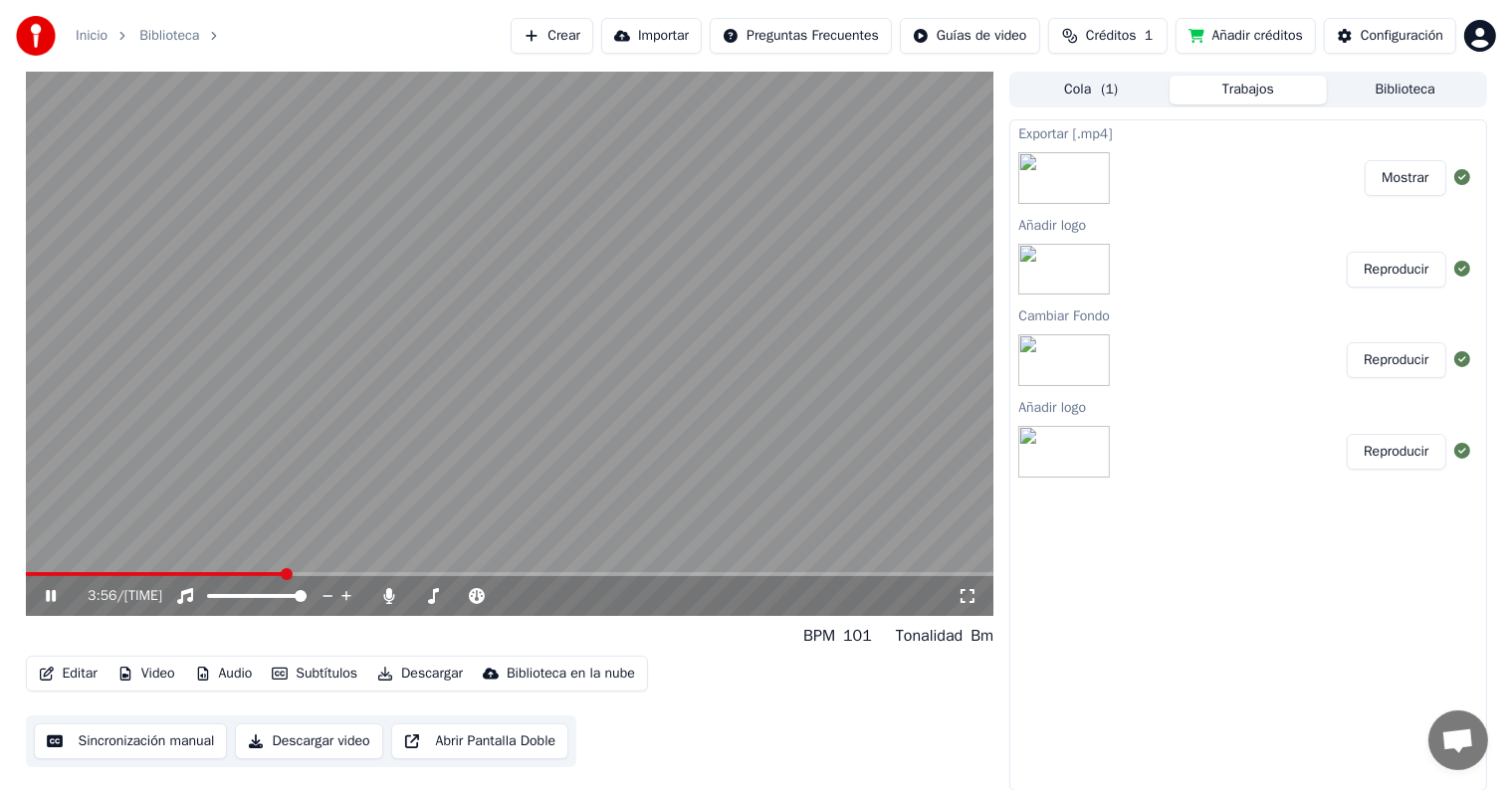 click at bounding box center [510, 574] 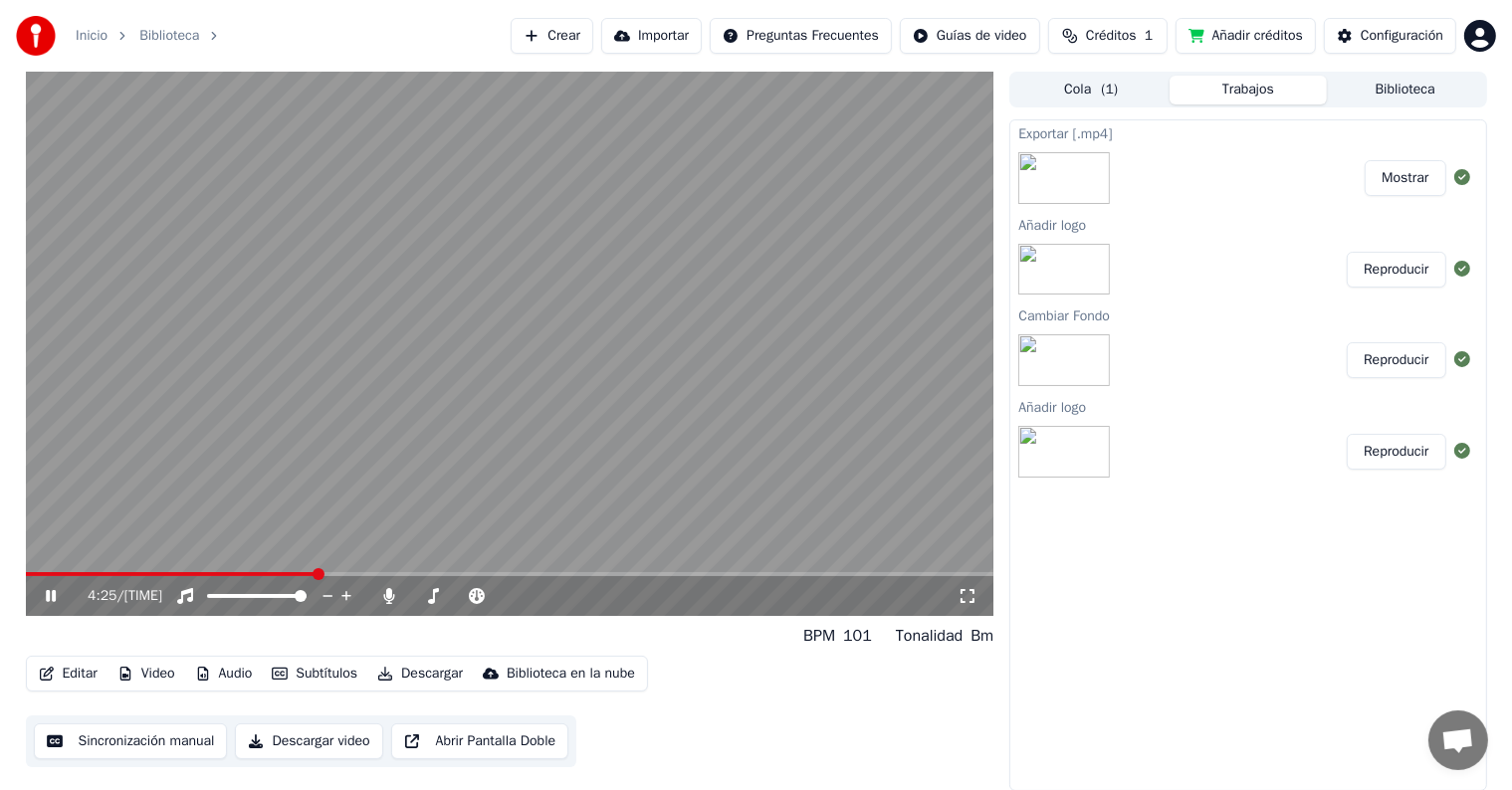 click on "[TIME]  /  [TIME]" at bounding box center (510, 596) 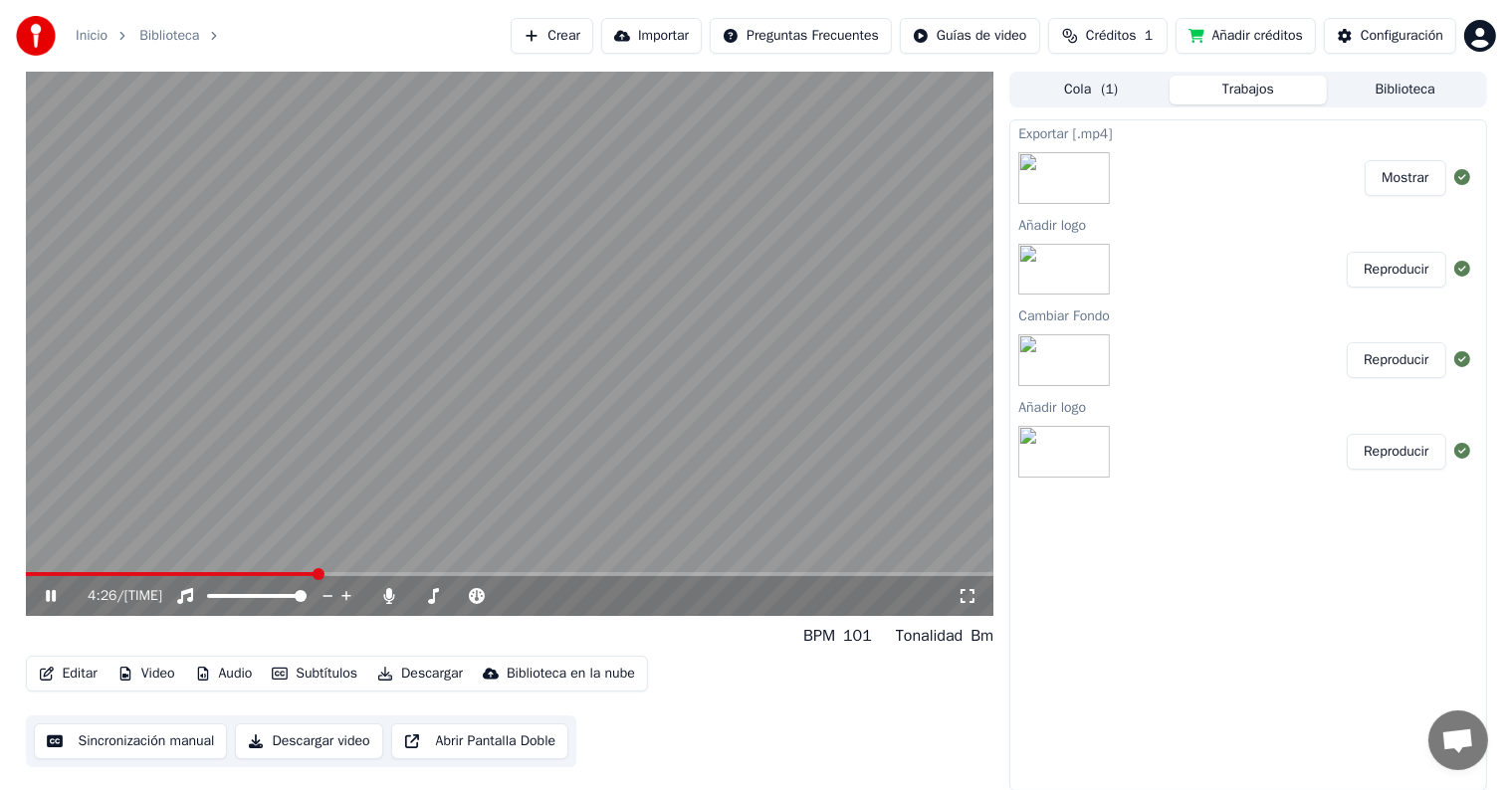 click at bounding box center (510, 574) 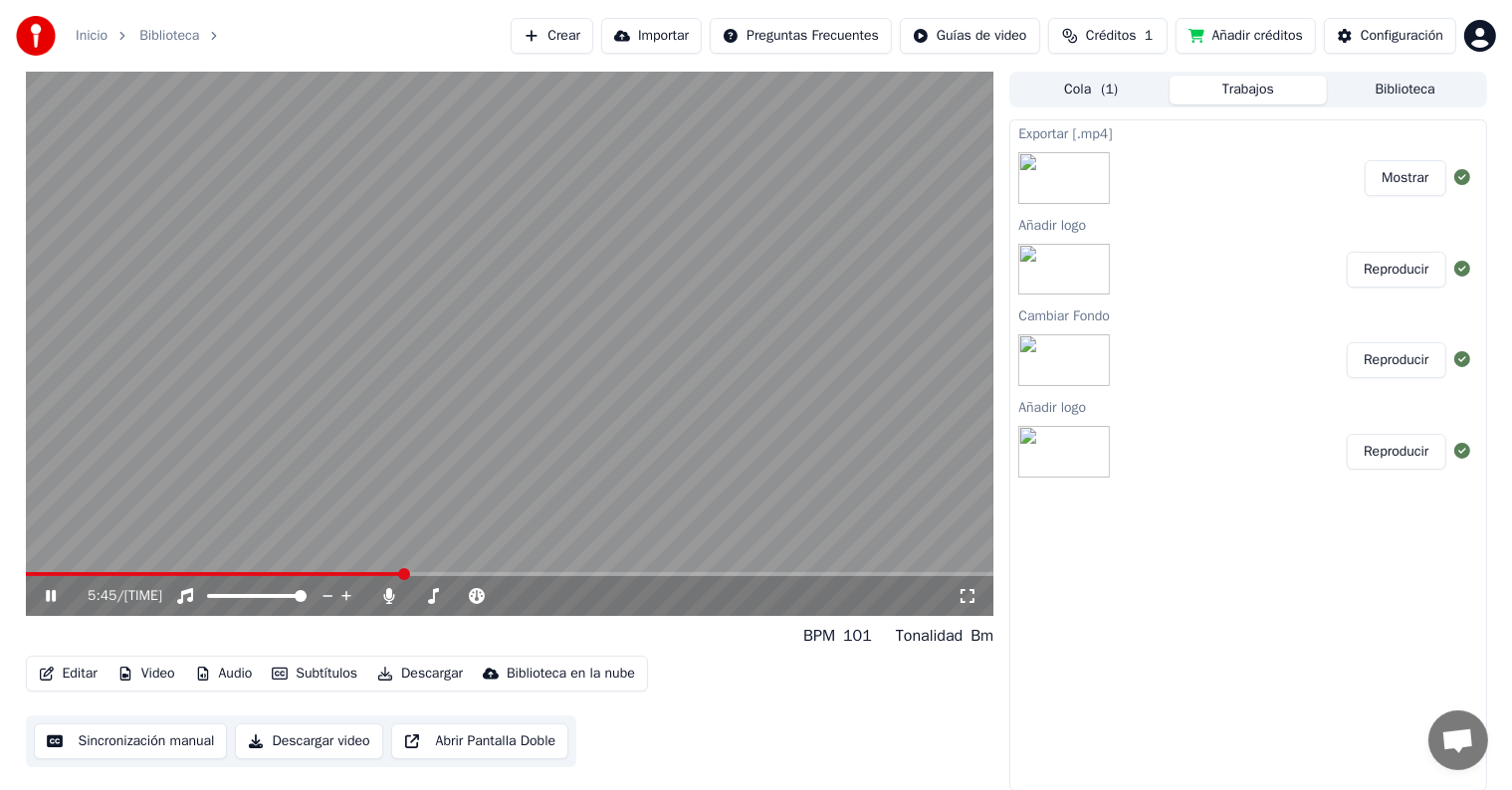 click at bounding box center (510, 574) 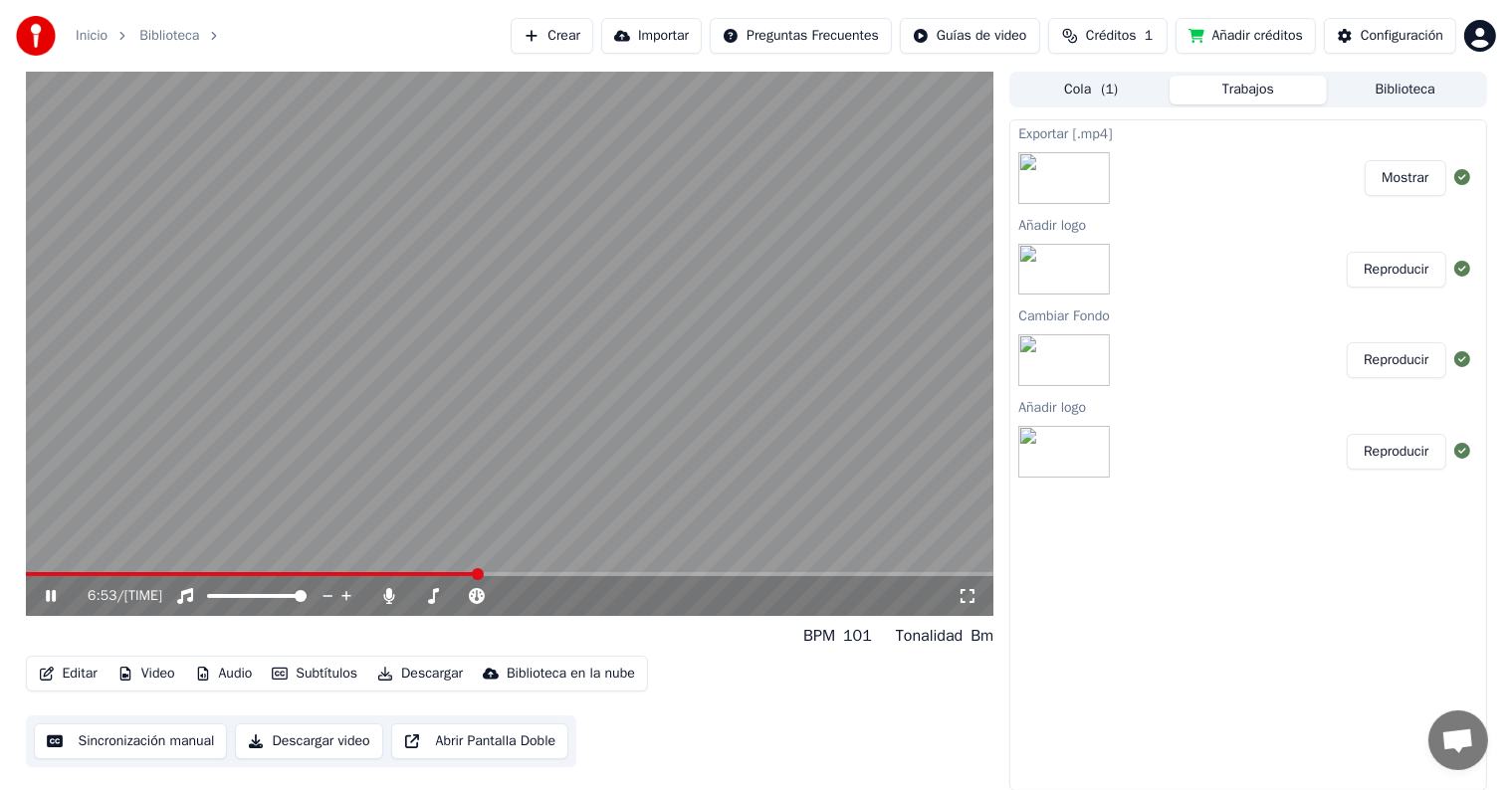 click at bounding box center [510, 574] 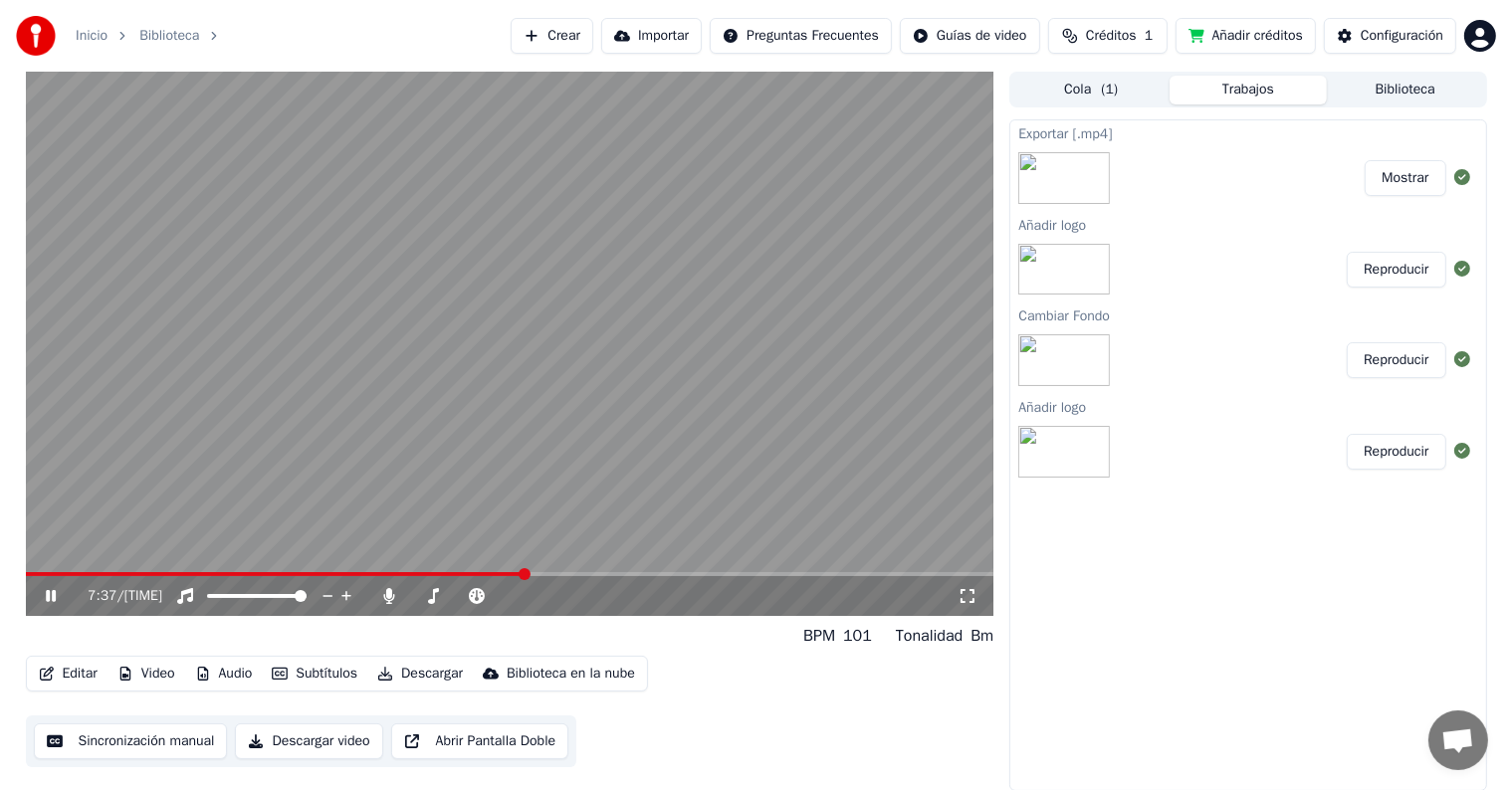 click at bounding box center (510, 574) 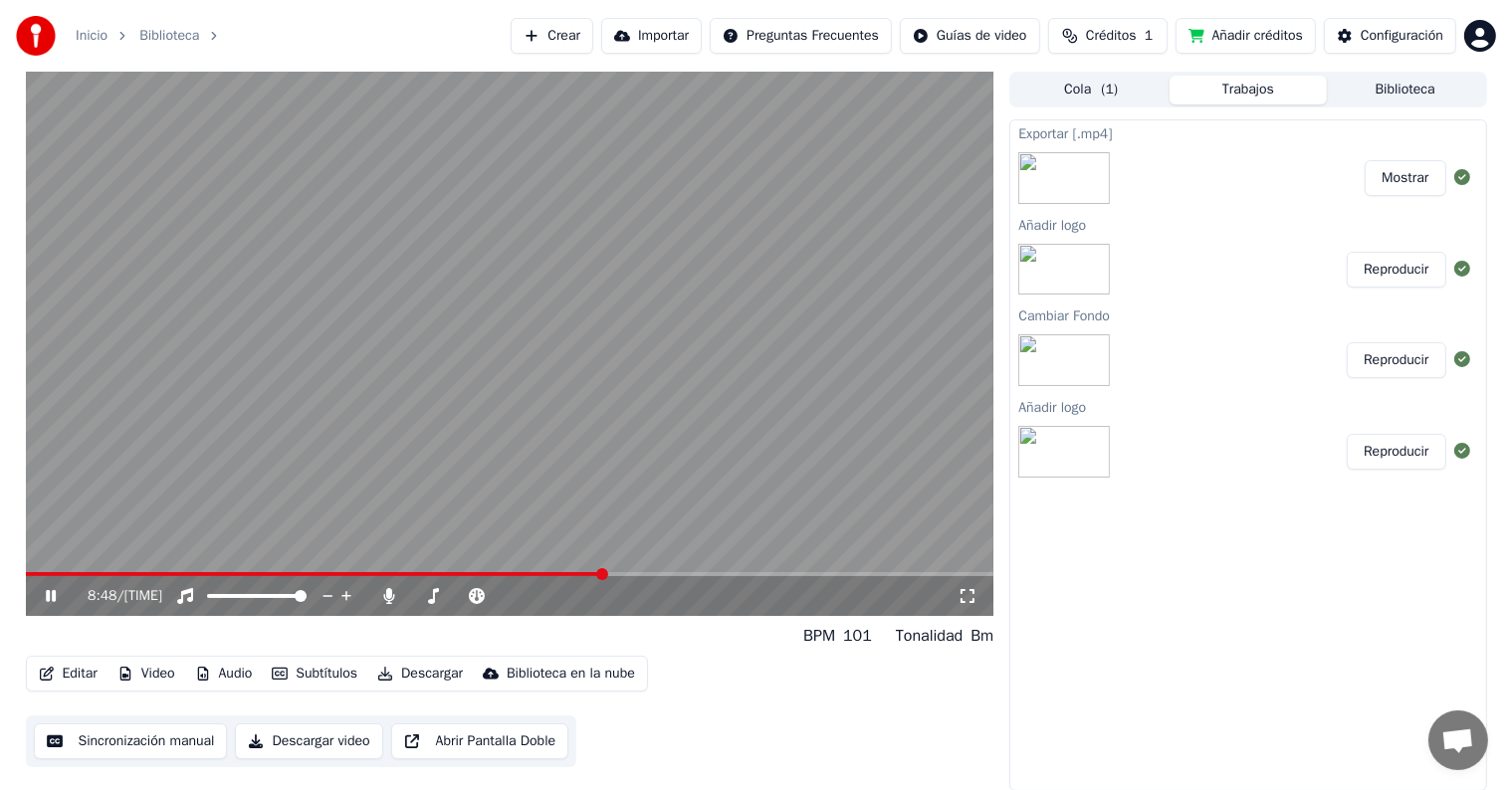 click at bounding box center [510, 574] 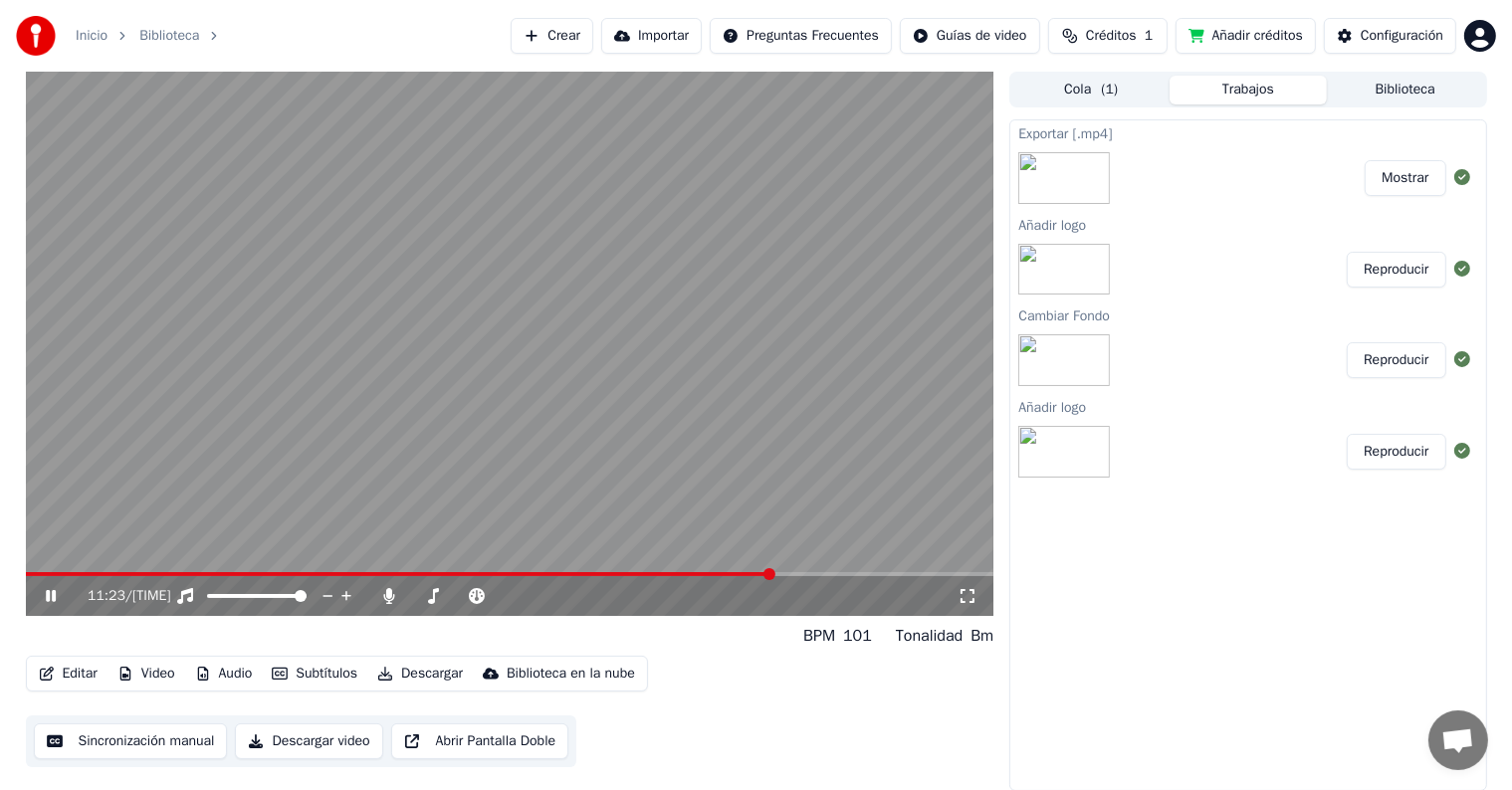 click at bounding box center [510, 343] 